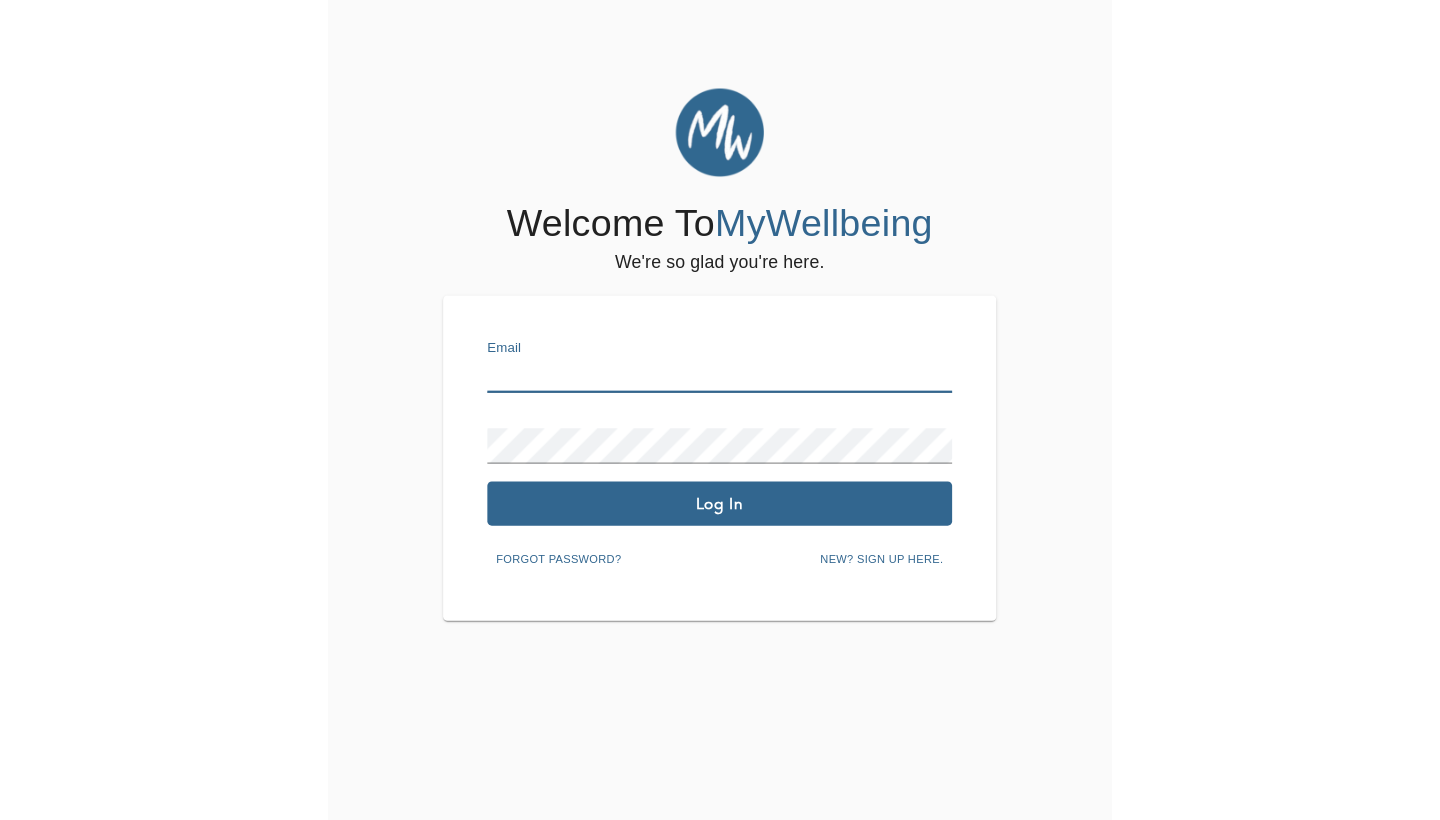 scroll, scrollTop: 0, scrollLeft: 0, axis: both 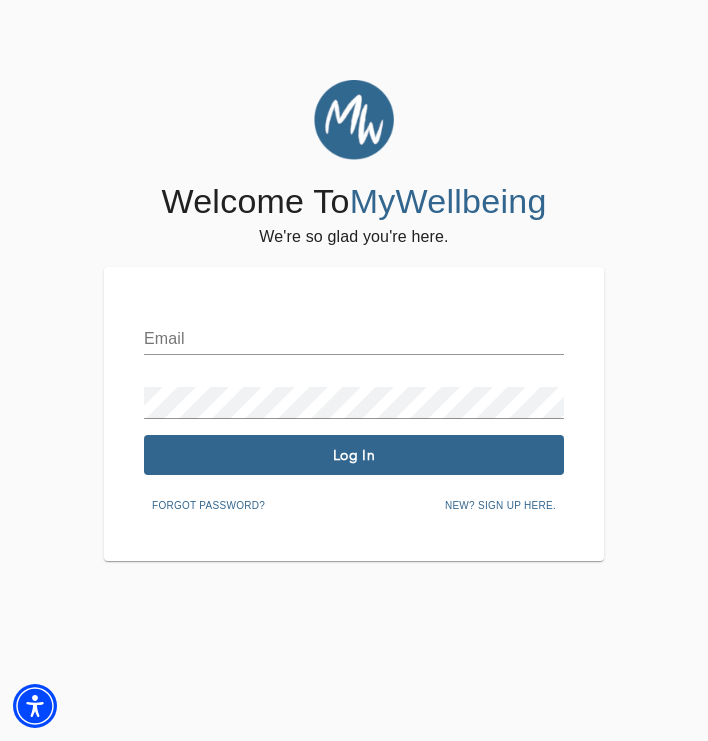 type on "[EMAIL_ADDRESS][DOMAIN_NAME]" 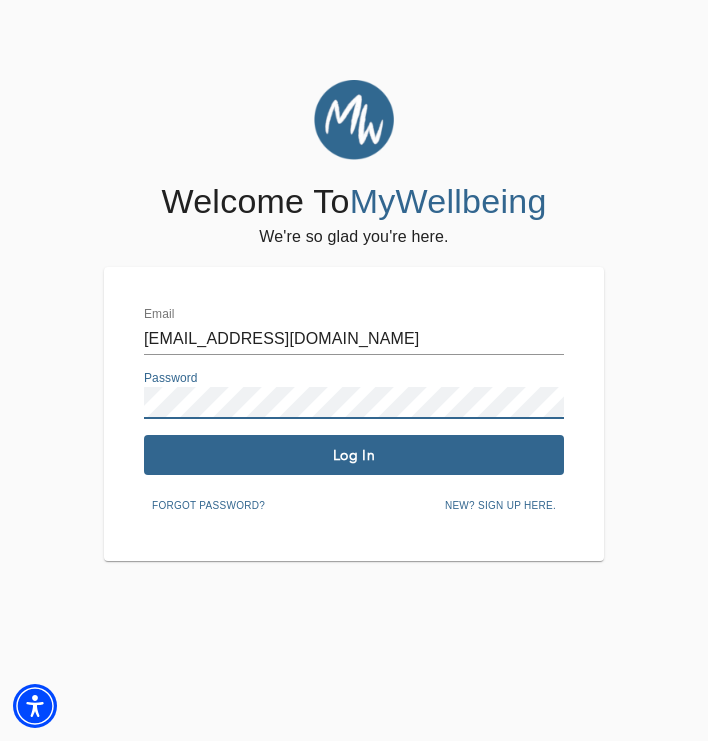 click on "Log In" at bounding box center [354, 455] 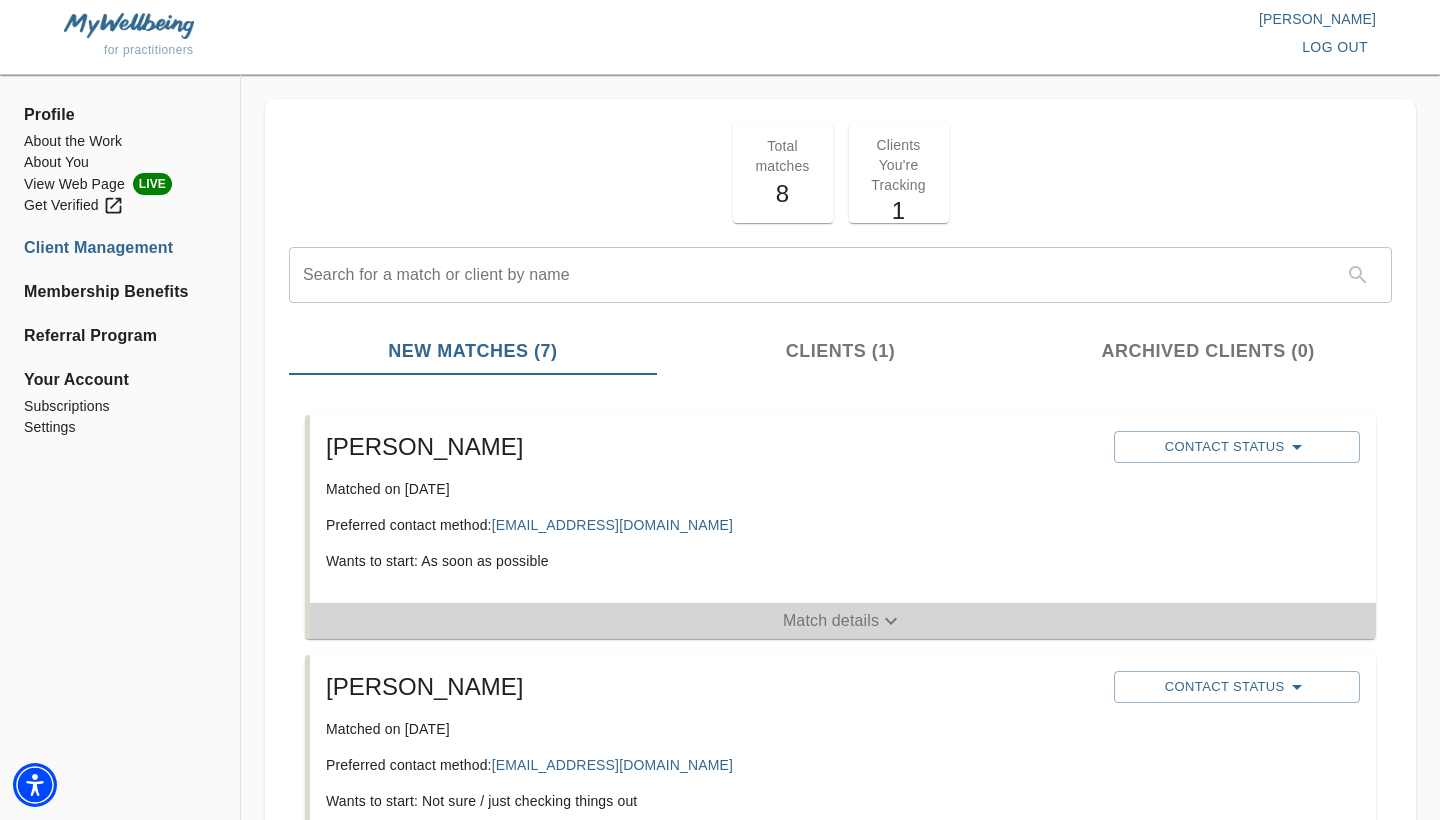 click 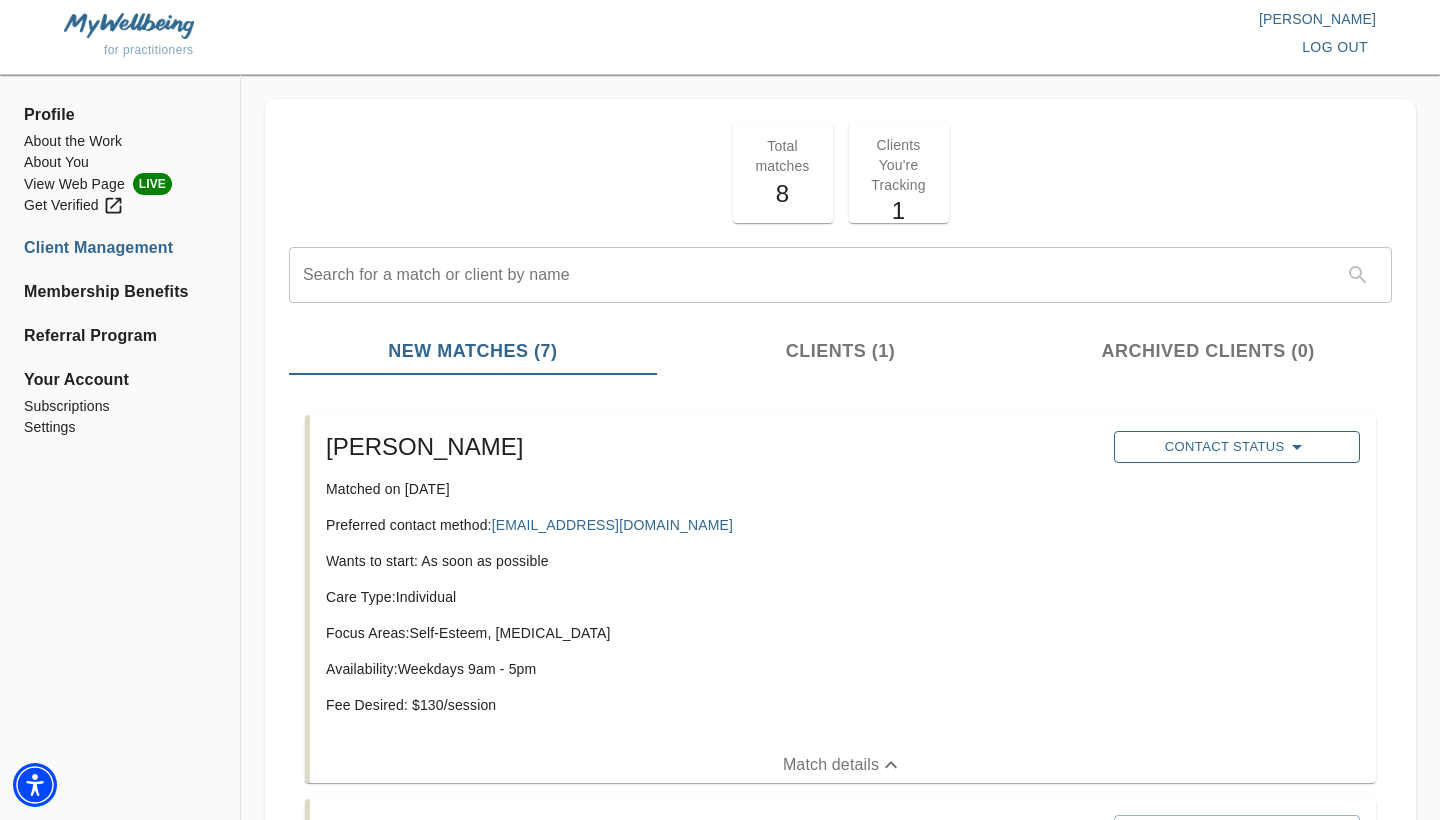click 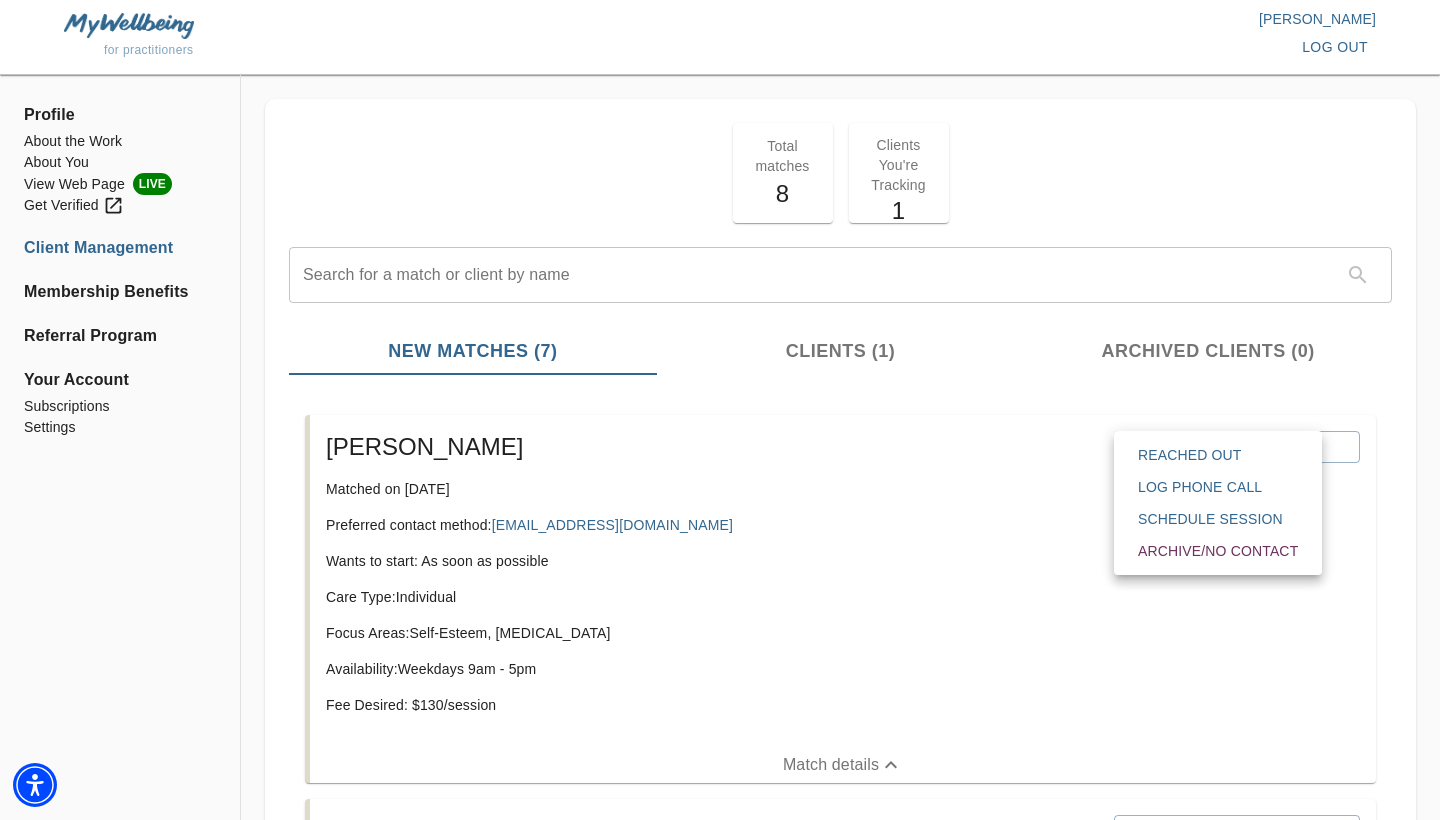 click at bounding box center [720, 410] 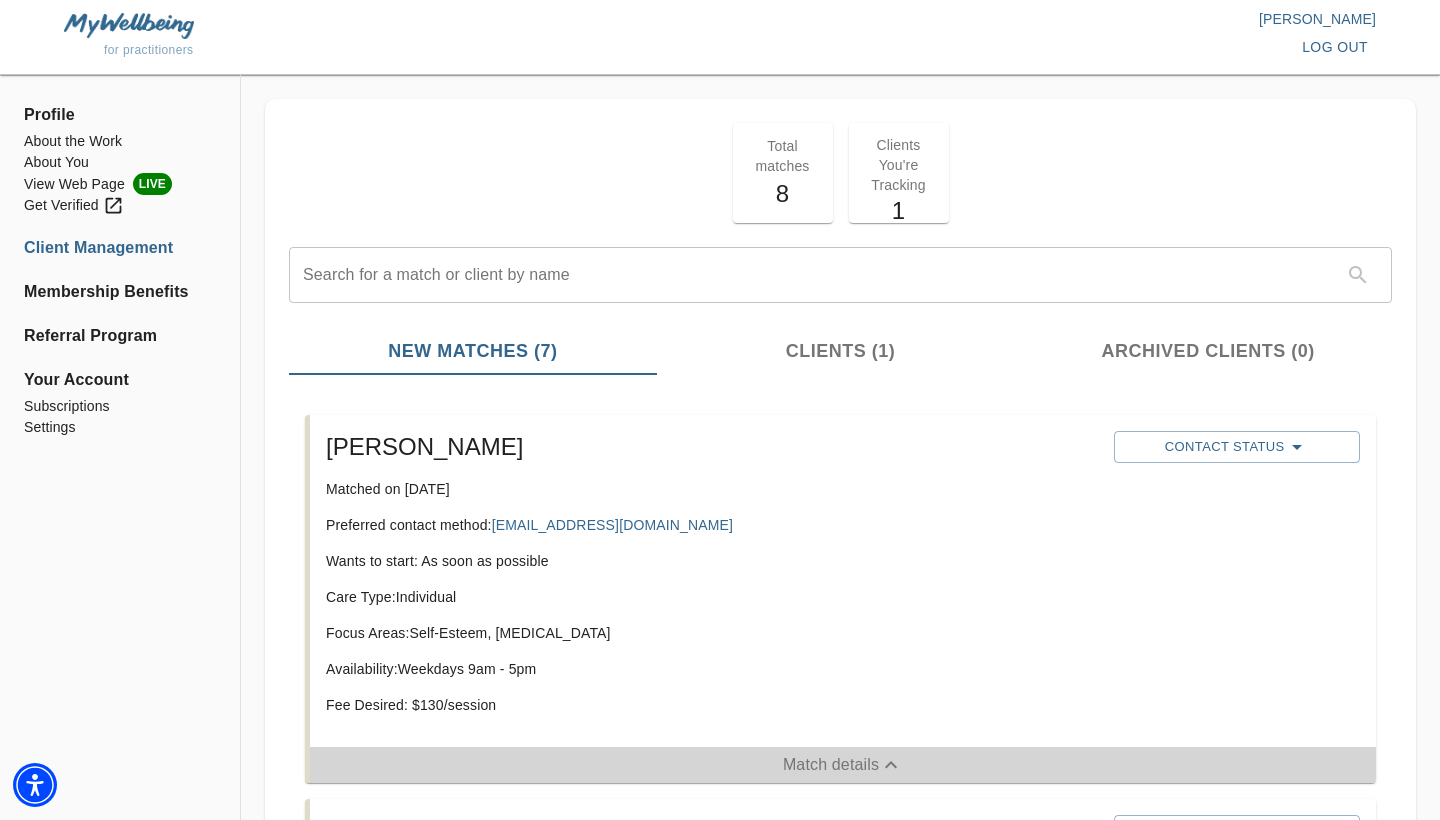 click 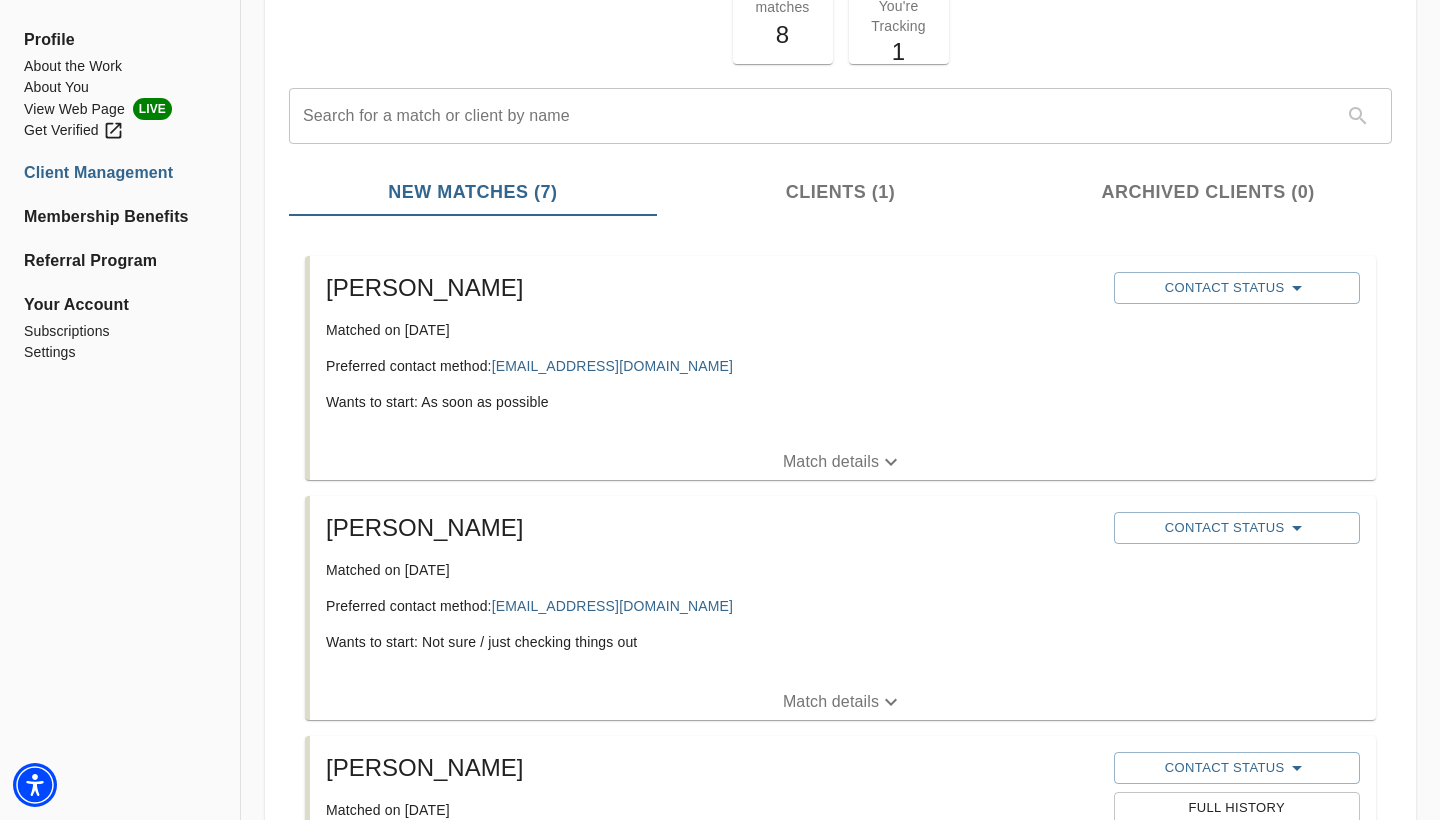 scroll, scrollTop: 168, scrollLeft: 0, axis: vertical 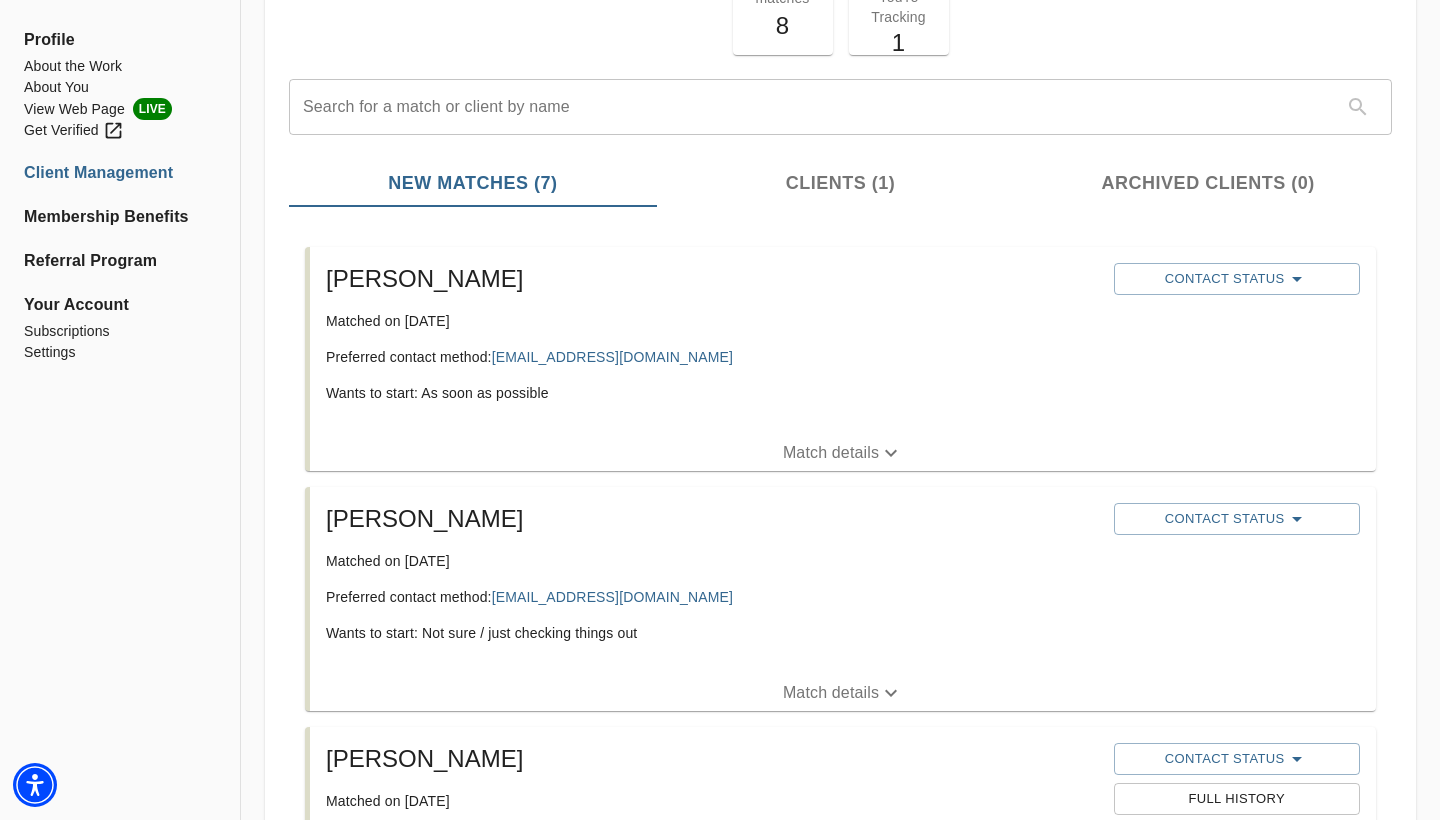 click 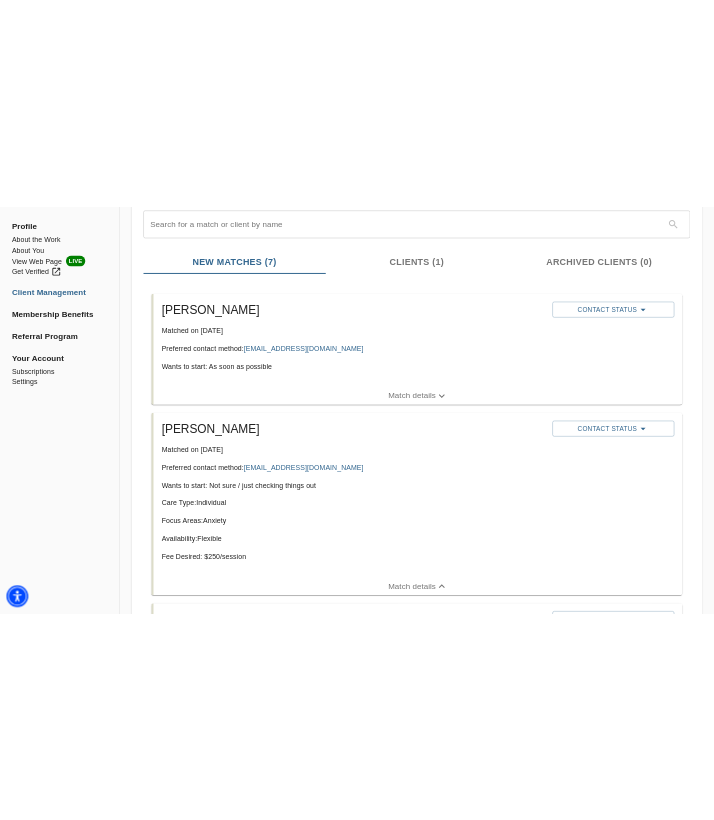 scroll, scrollTop: 276, scrollLeft: 0, axis: vertical 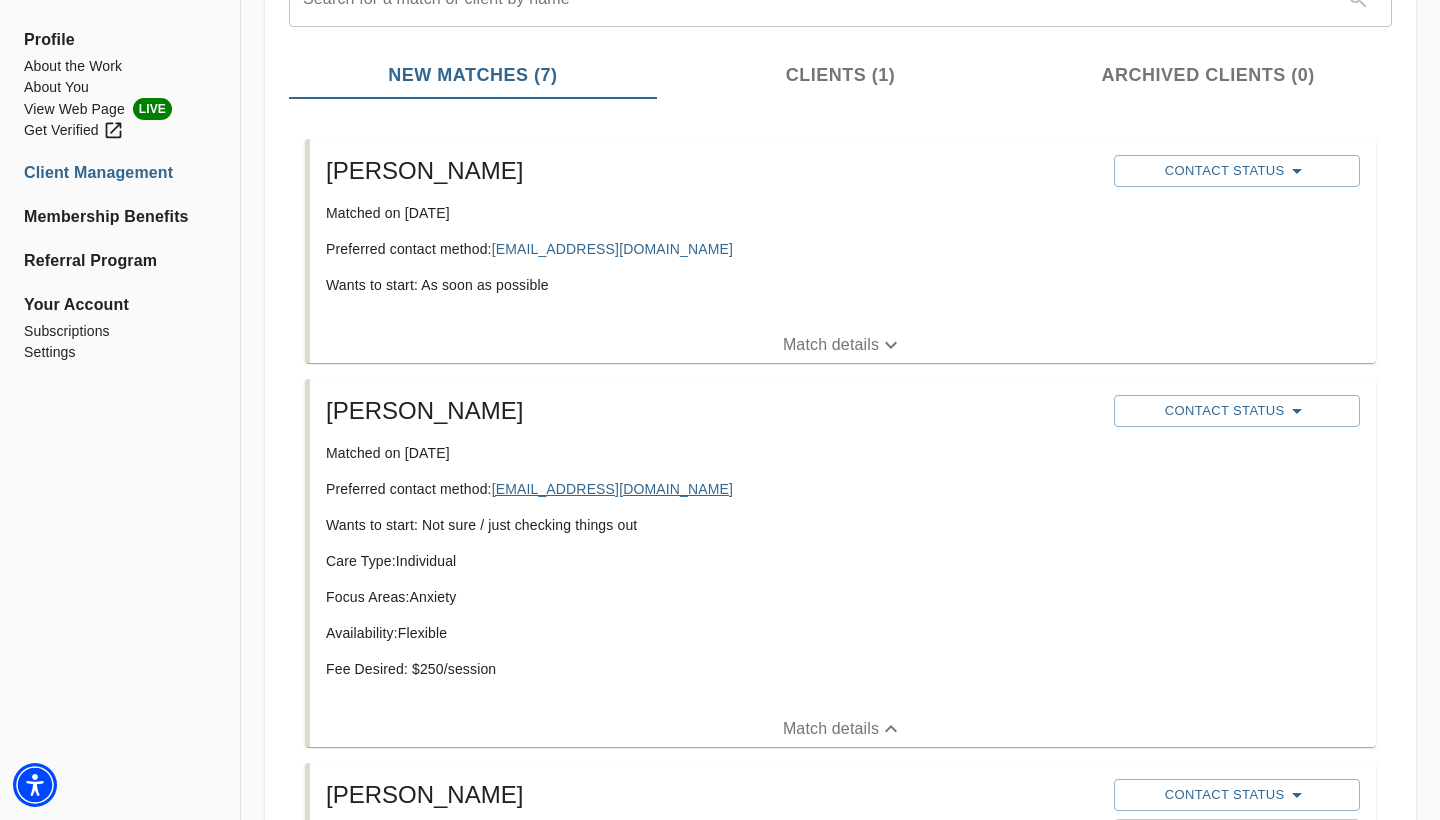click on "[EMAIL_ADDRESS][DOMAIN_NAME]" at bounding box center (612, 489) 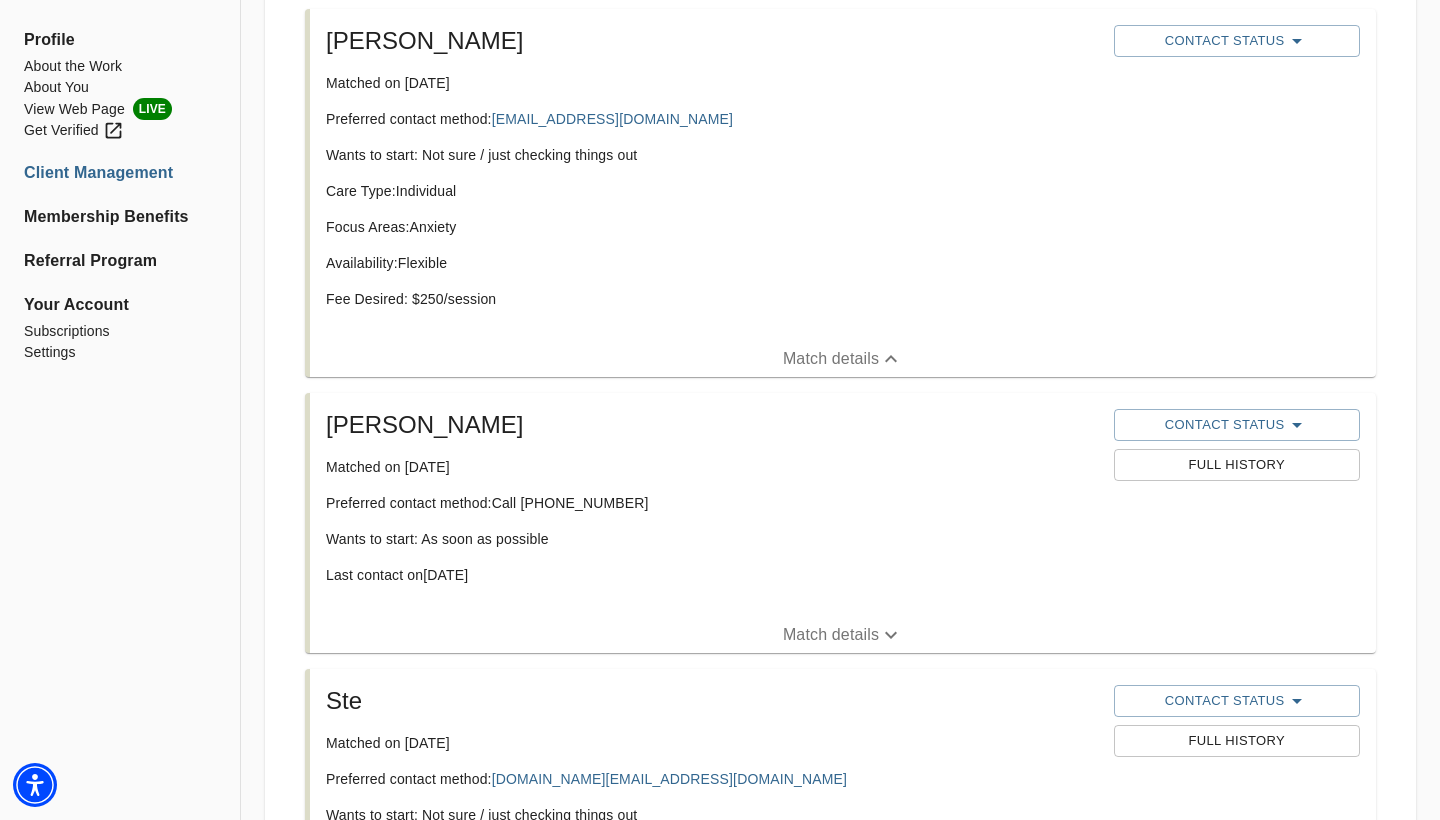 scroll, scrollTop: 648, scrollLeft: 0, axis: vertical 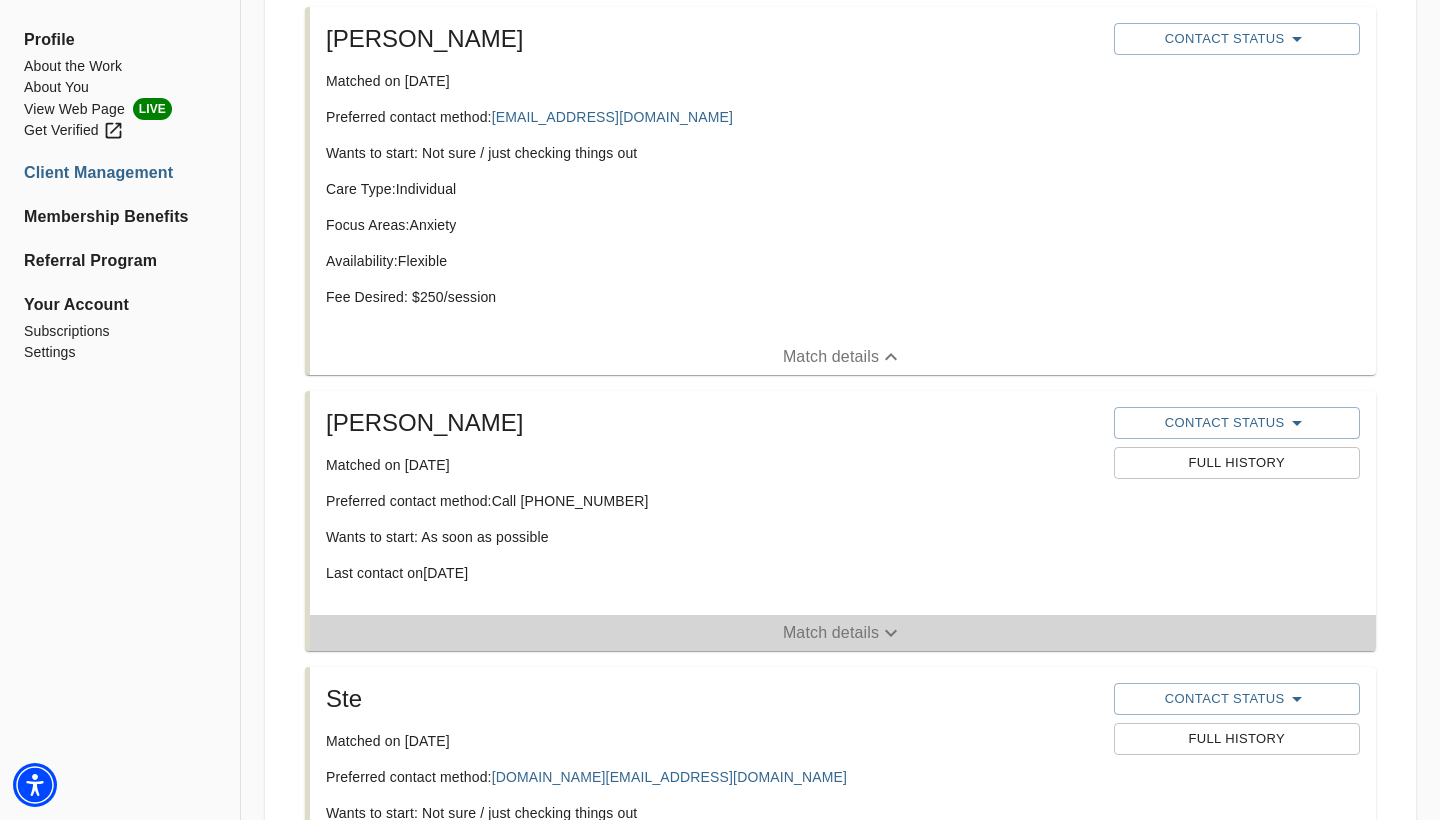 click on "Match details" at bounding box center (831, 633) 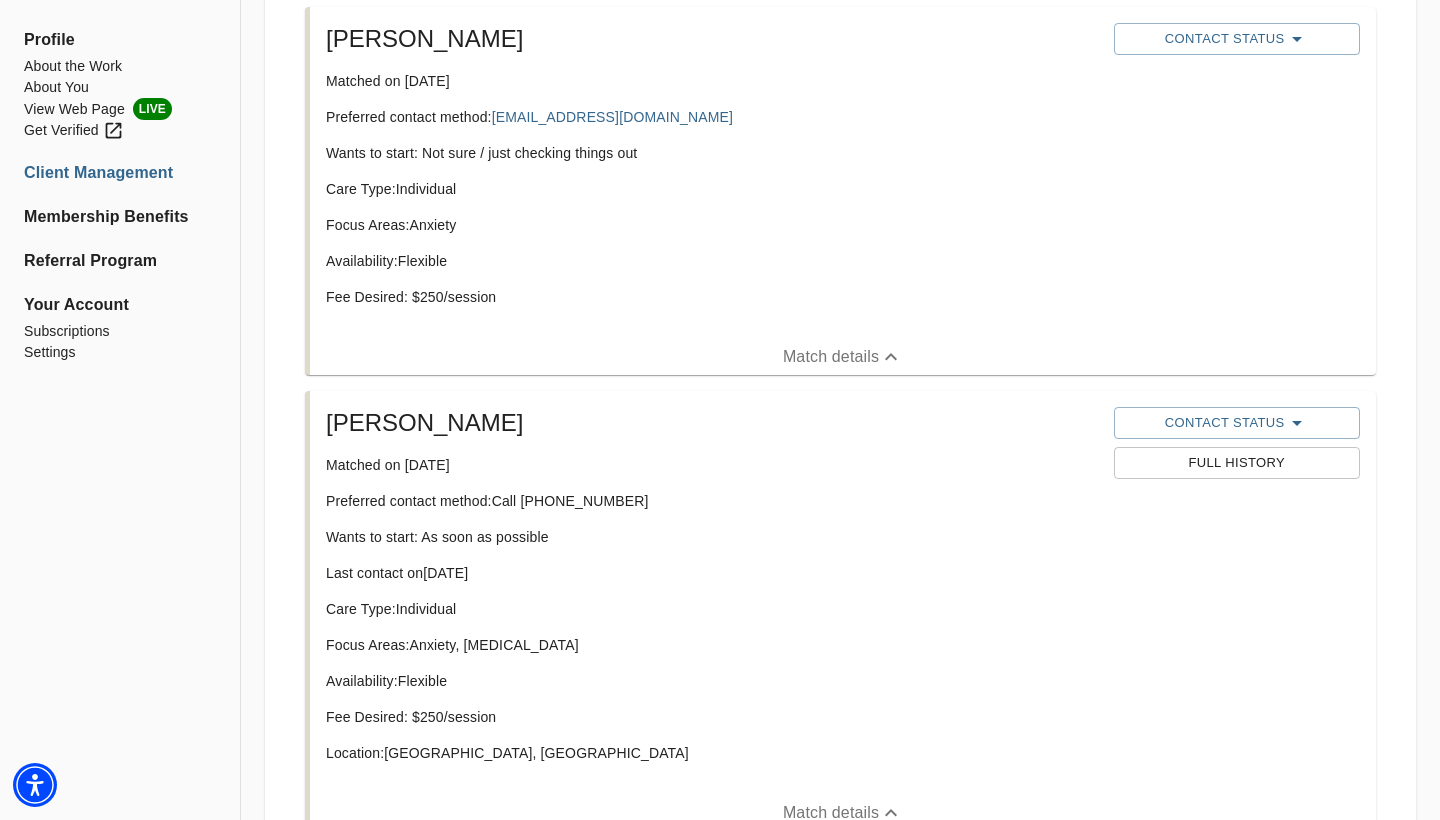 click on "Full History" at bounding box center [1237, 463] 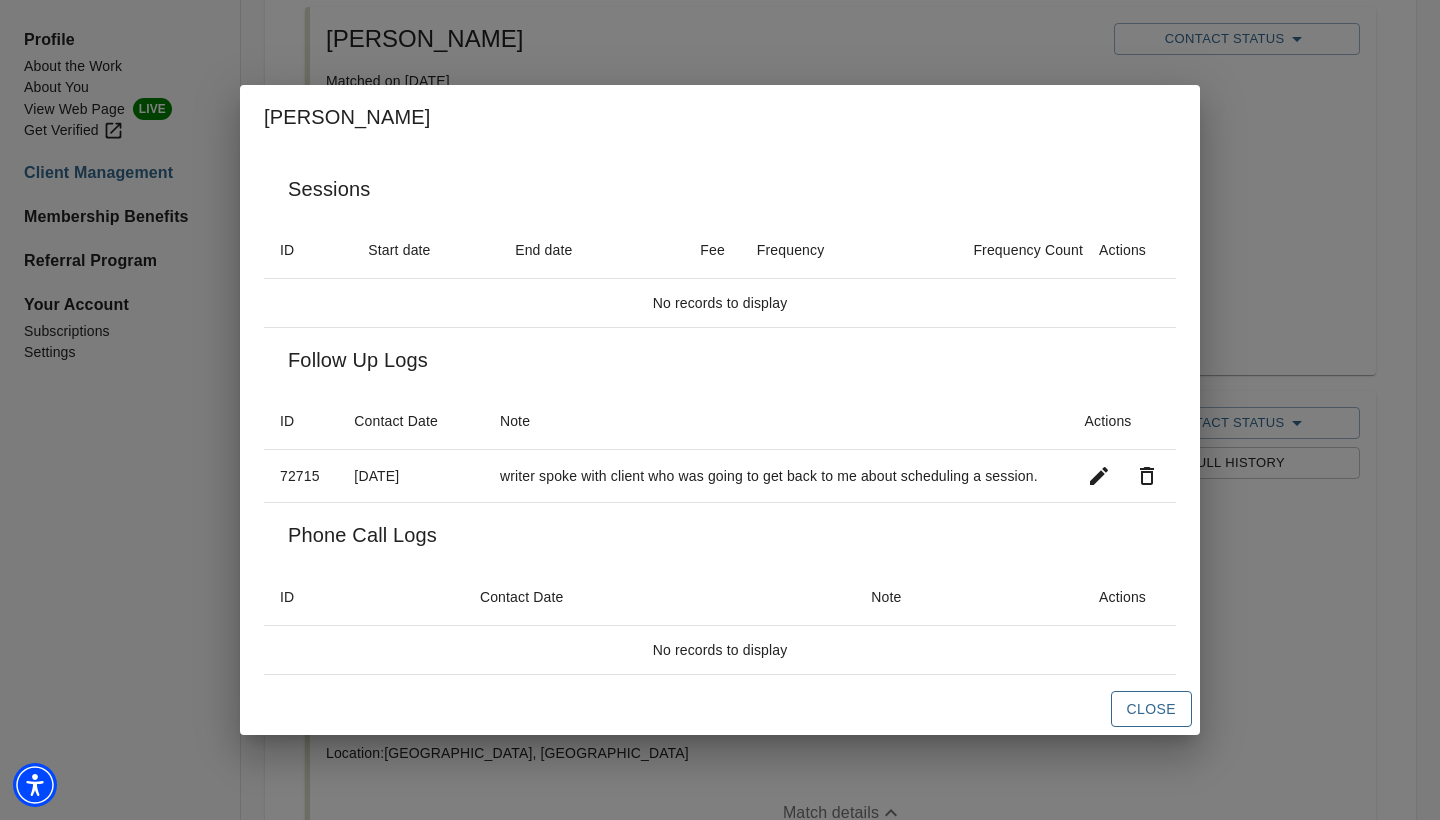 click on "Close" at bounding box center (1151, 709) 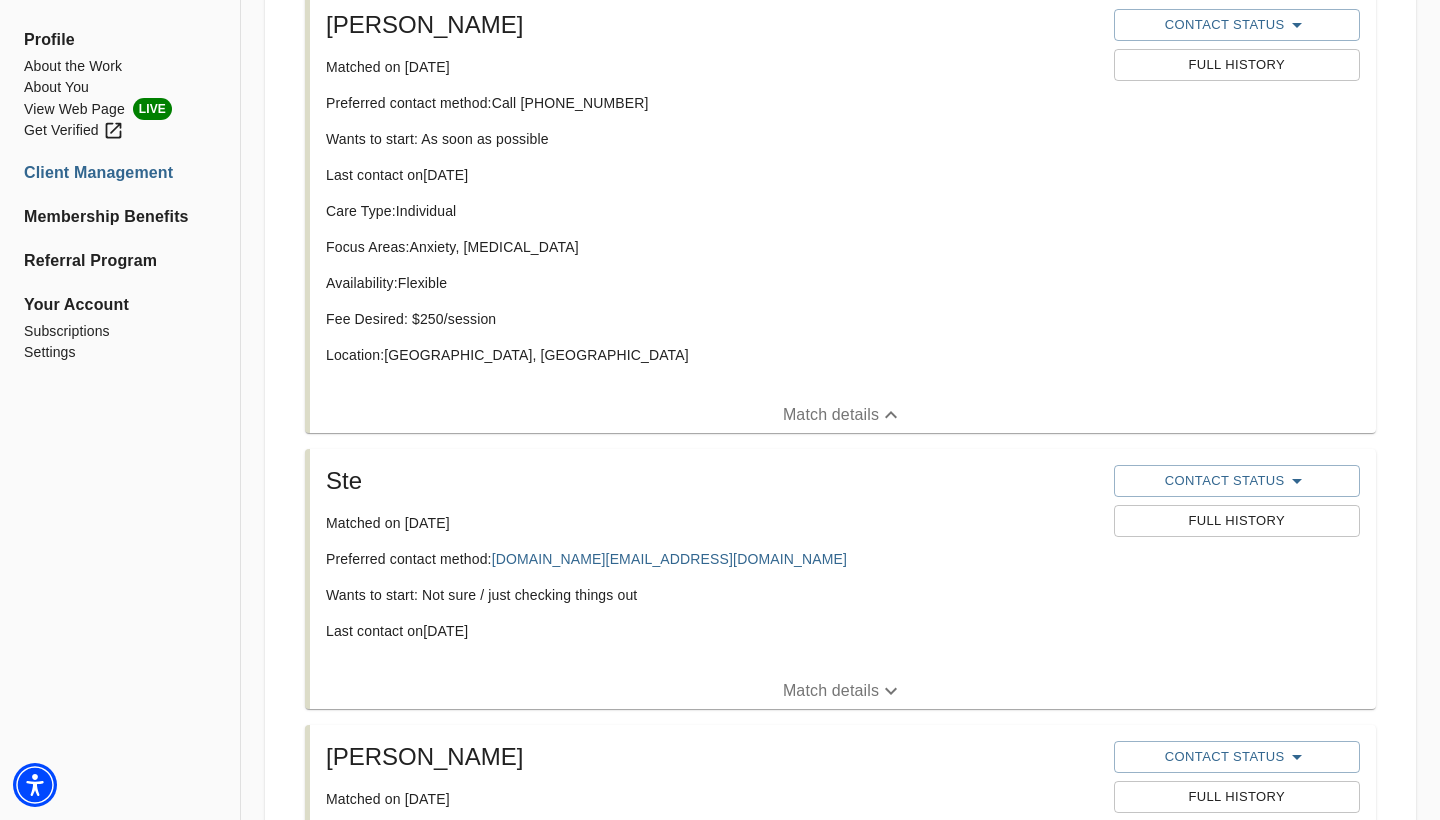 scroll, scrollTop: 1047, scrollLeft: 0, axis: vertical 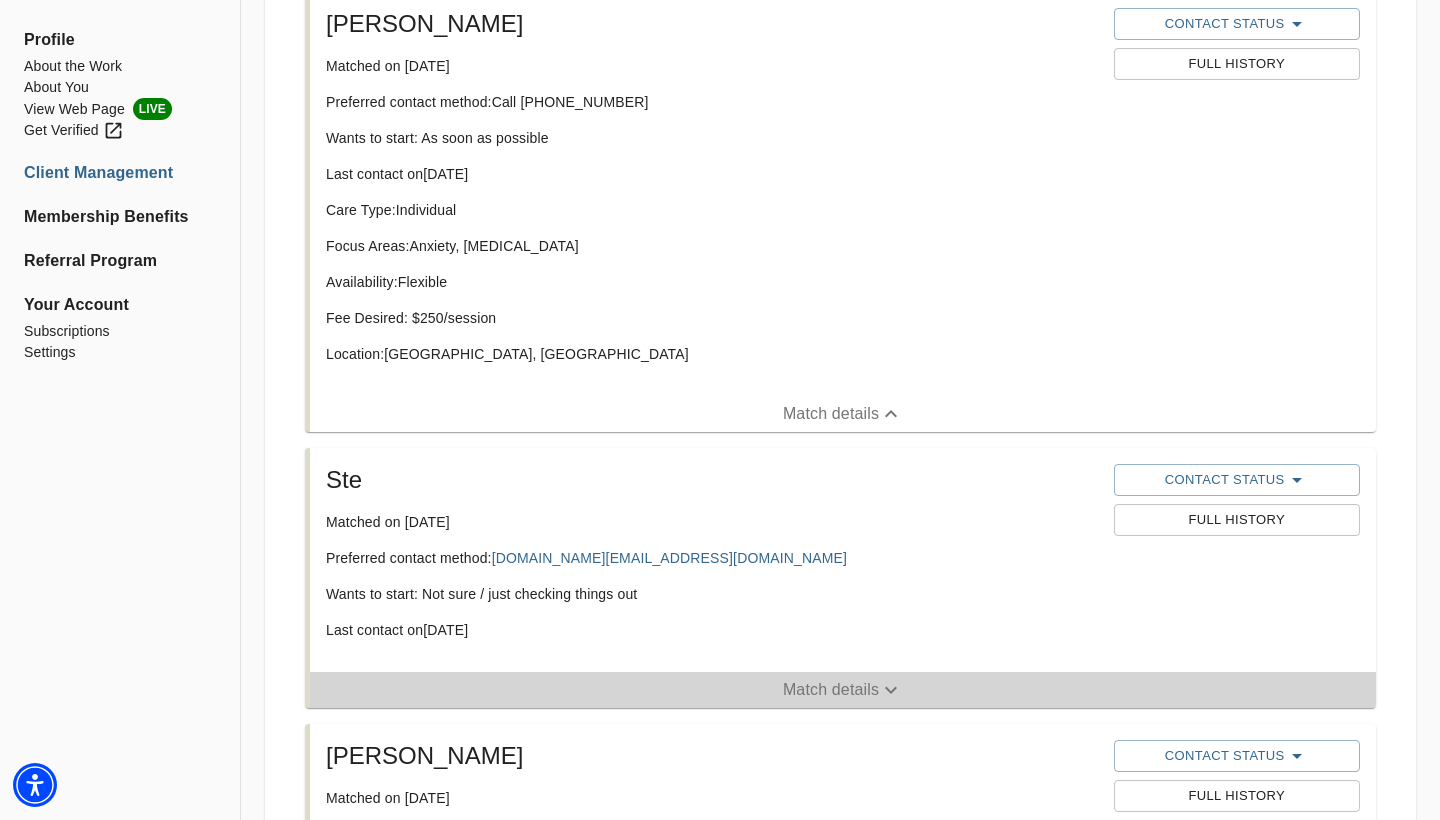 click on "Match details" at bounding box center (831, 690) 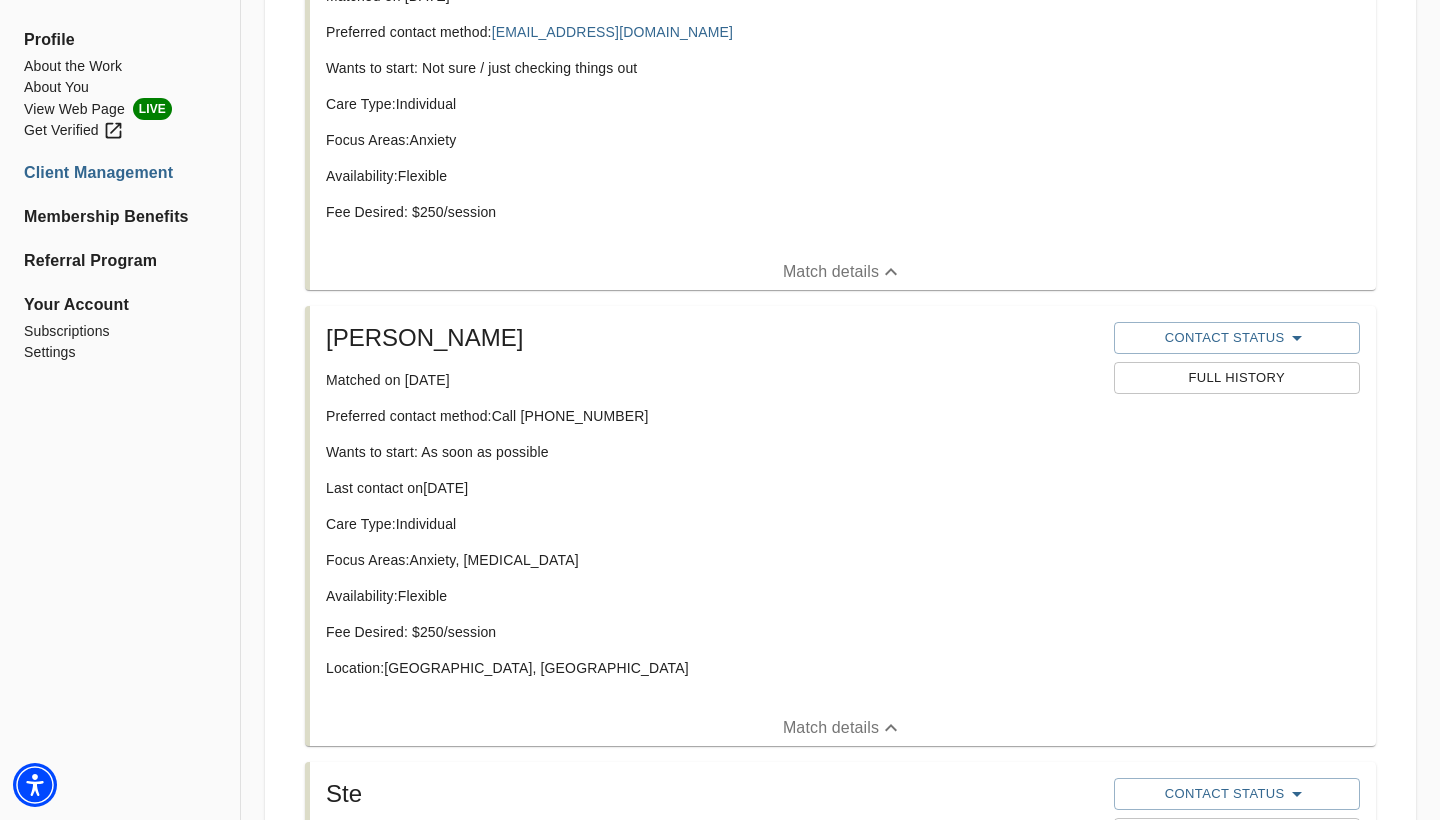 scroll, scrollTop: 735, scrollLeft: 0, axis: vertical 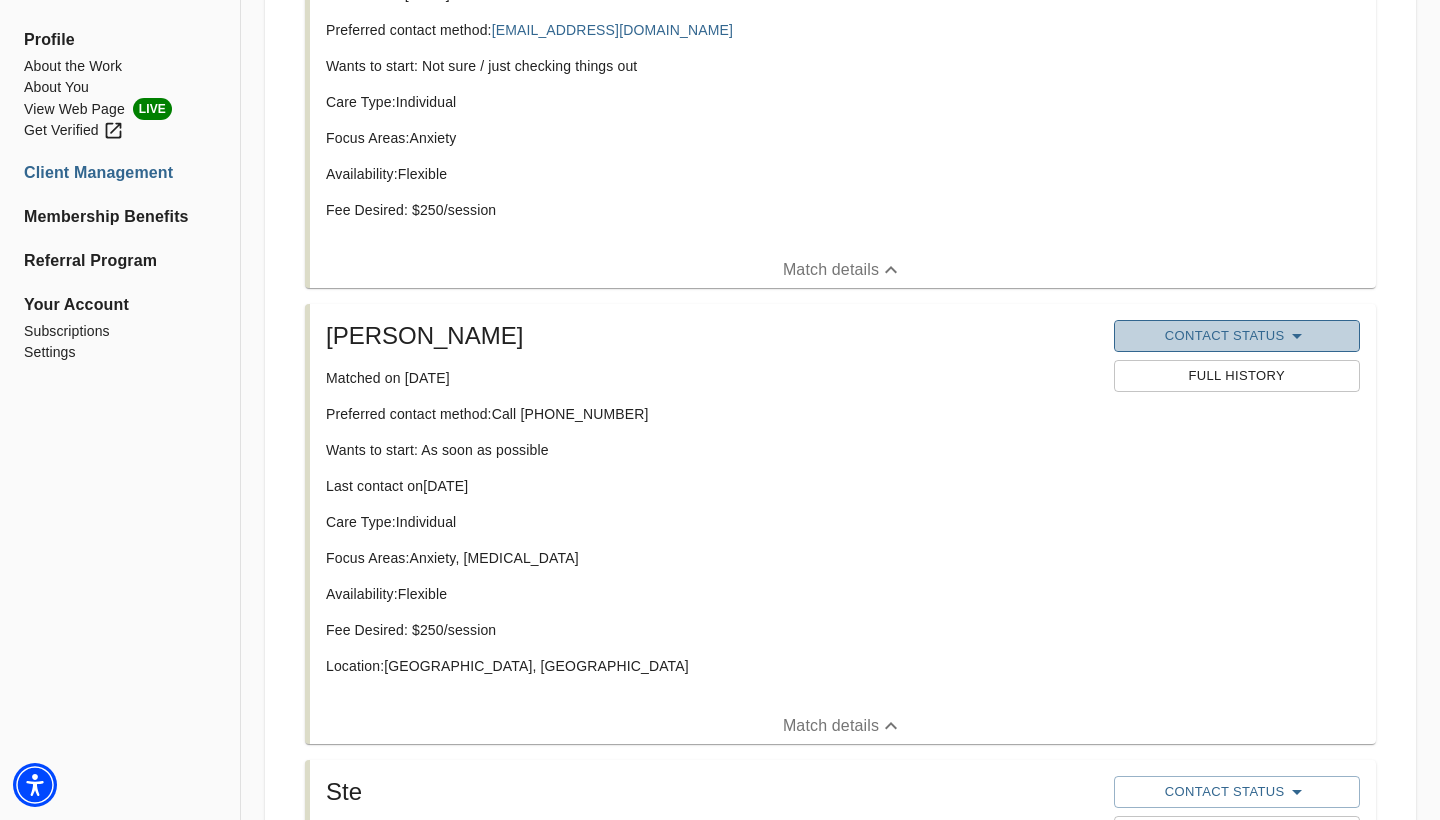 click 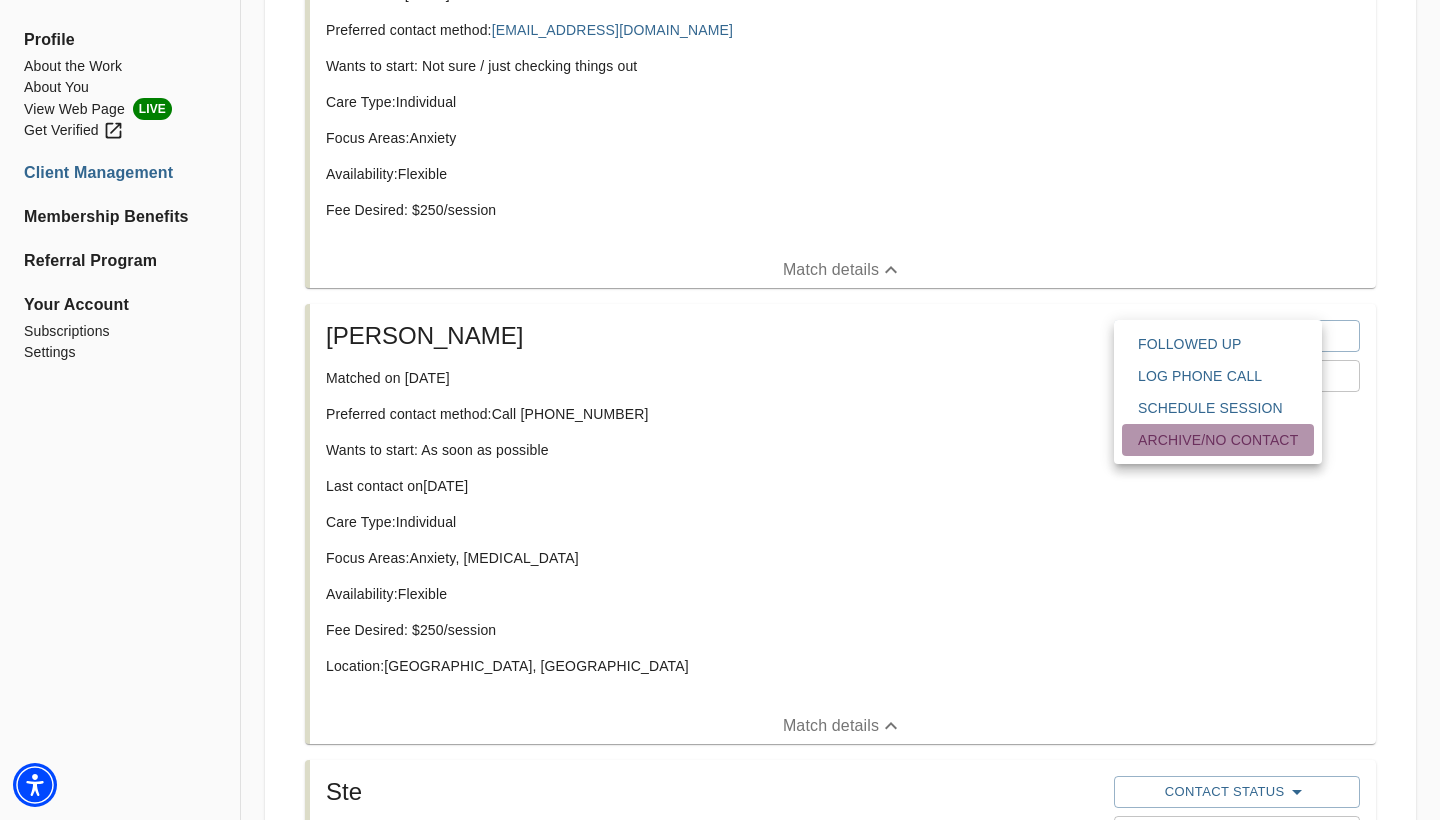 click on "Archive/No contact" at bounding box center (1218, 440) 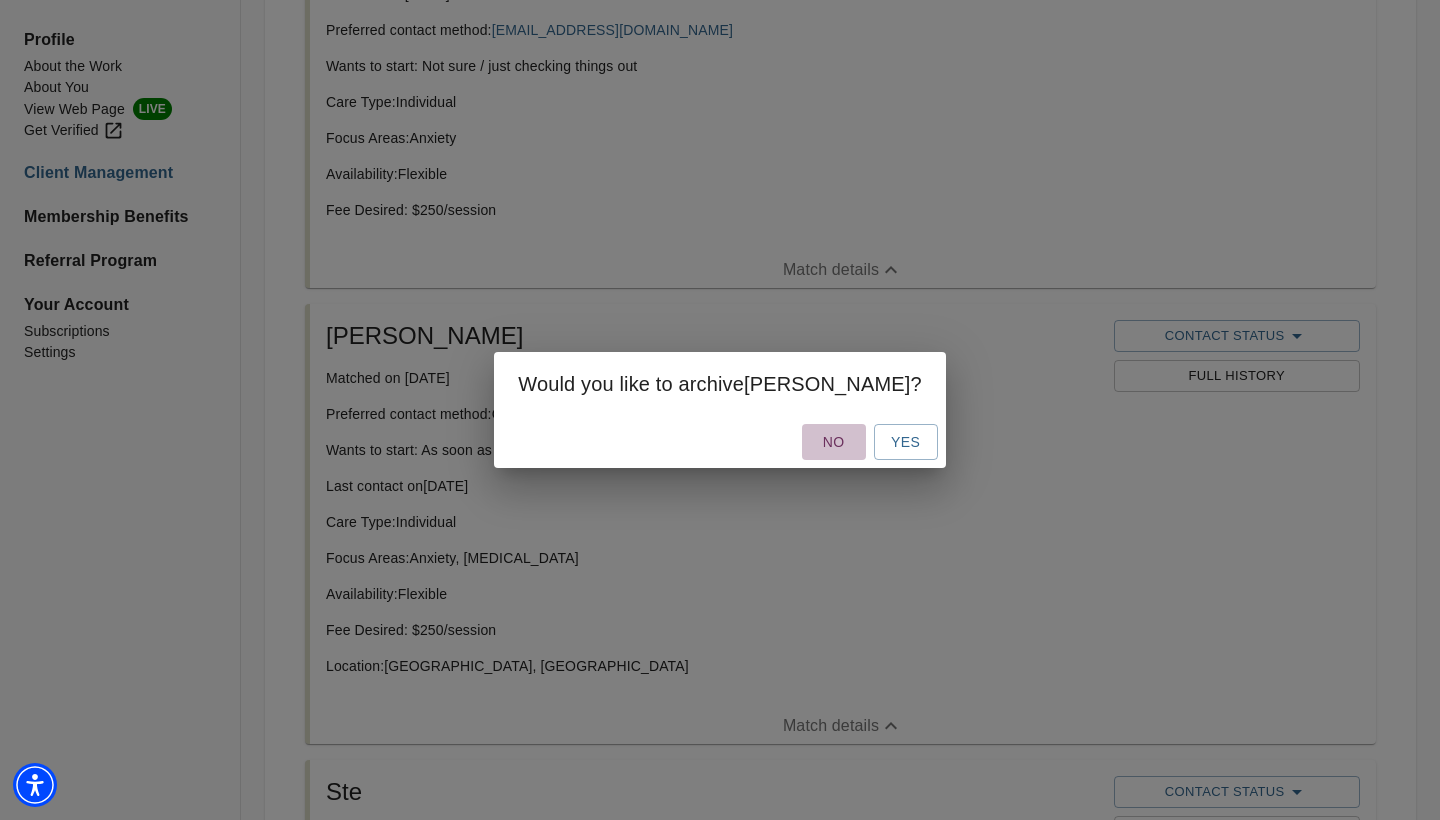click on "No" at bounding box center [834, 442] 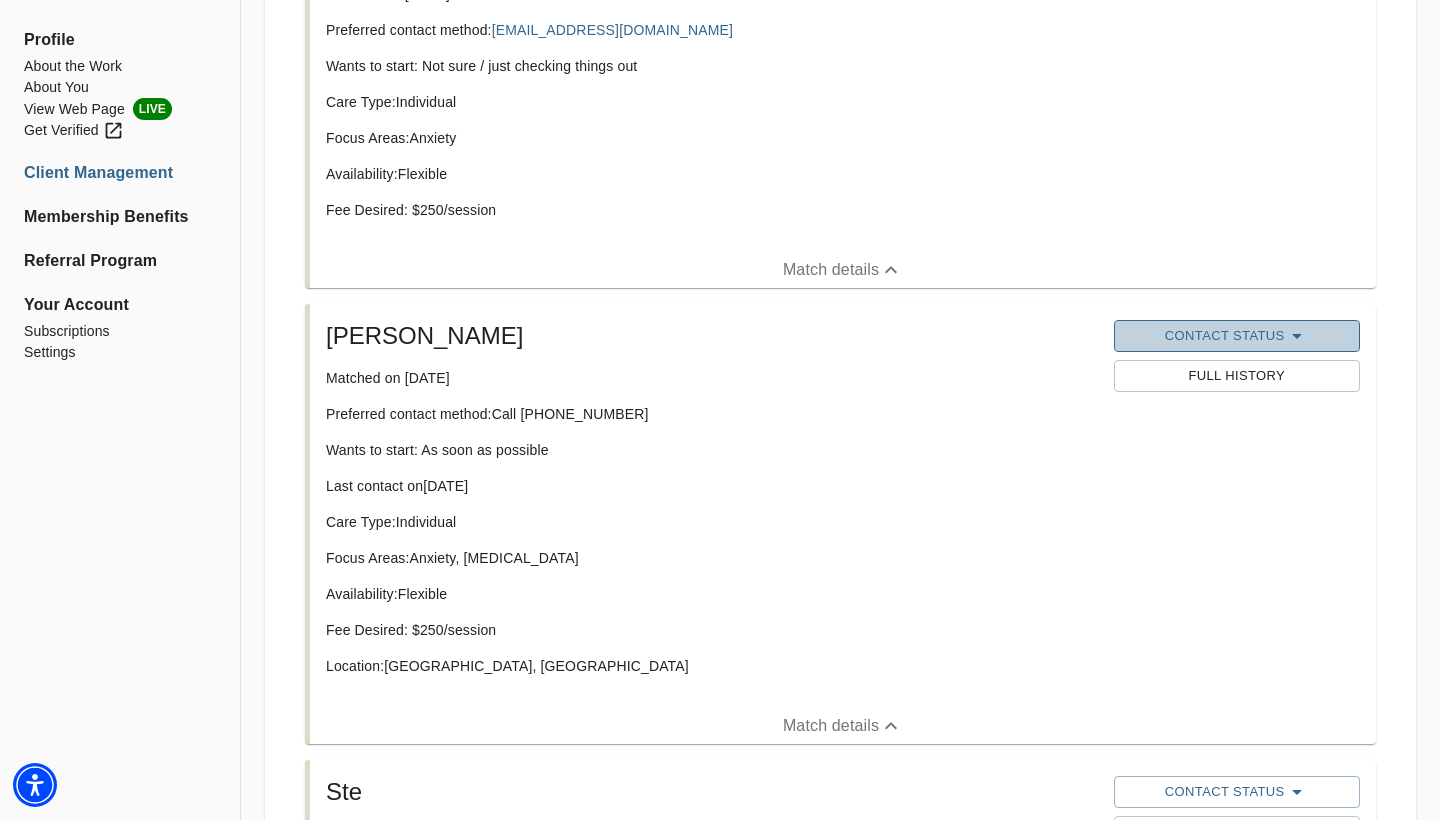 click on "Contact Status" at bounding box center (1237, 336) 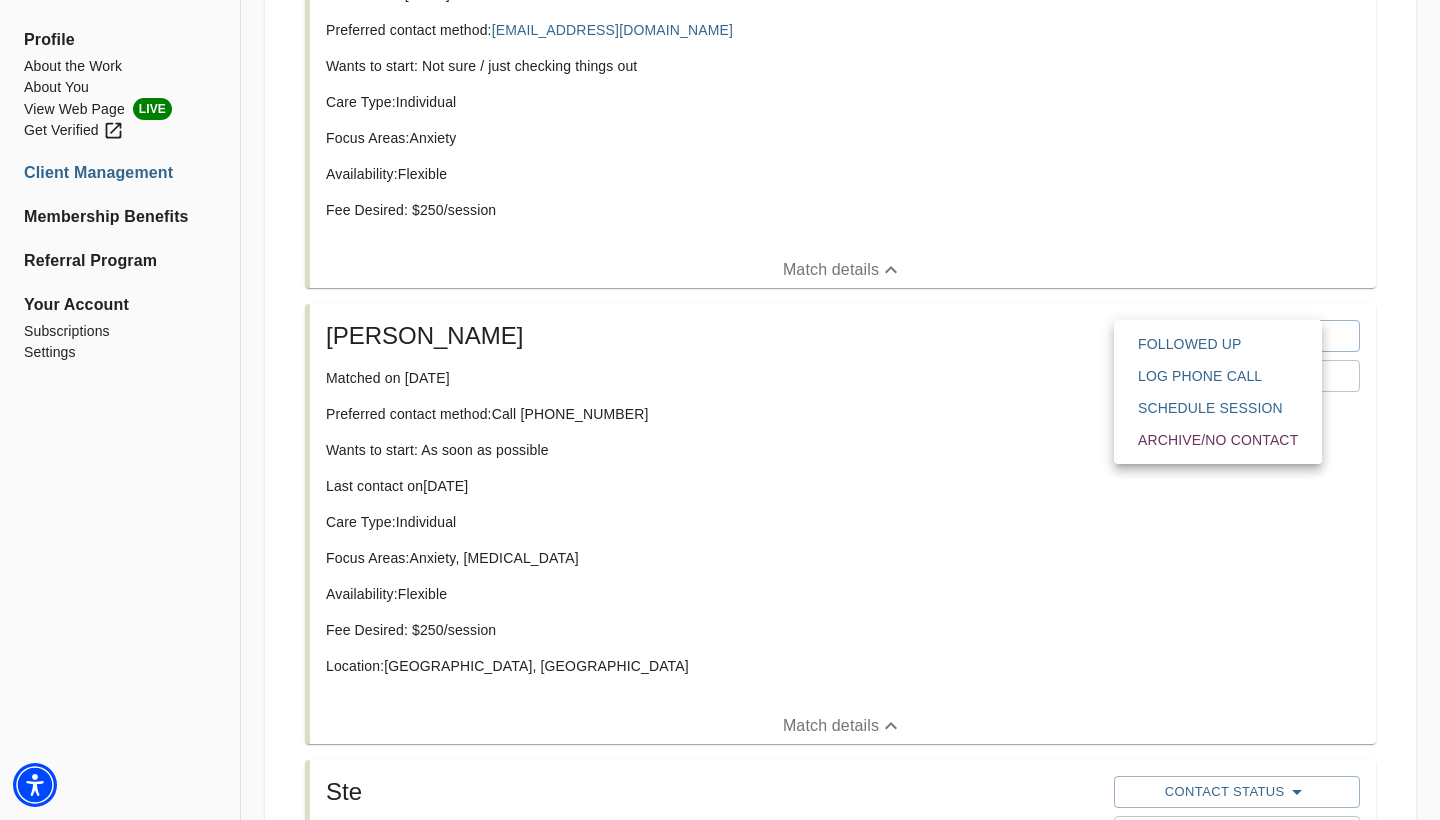 click at bounding box center [720, 0] 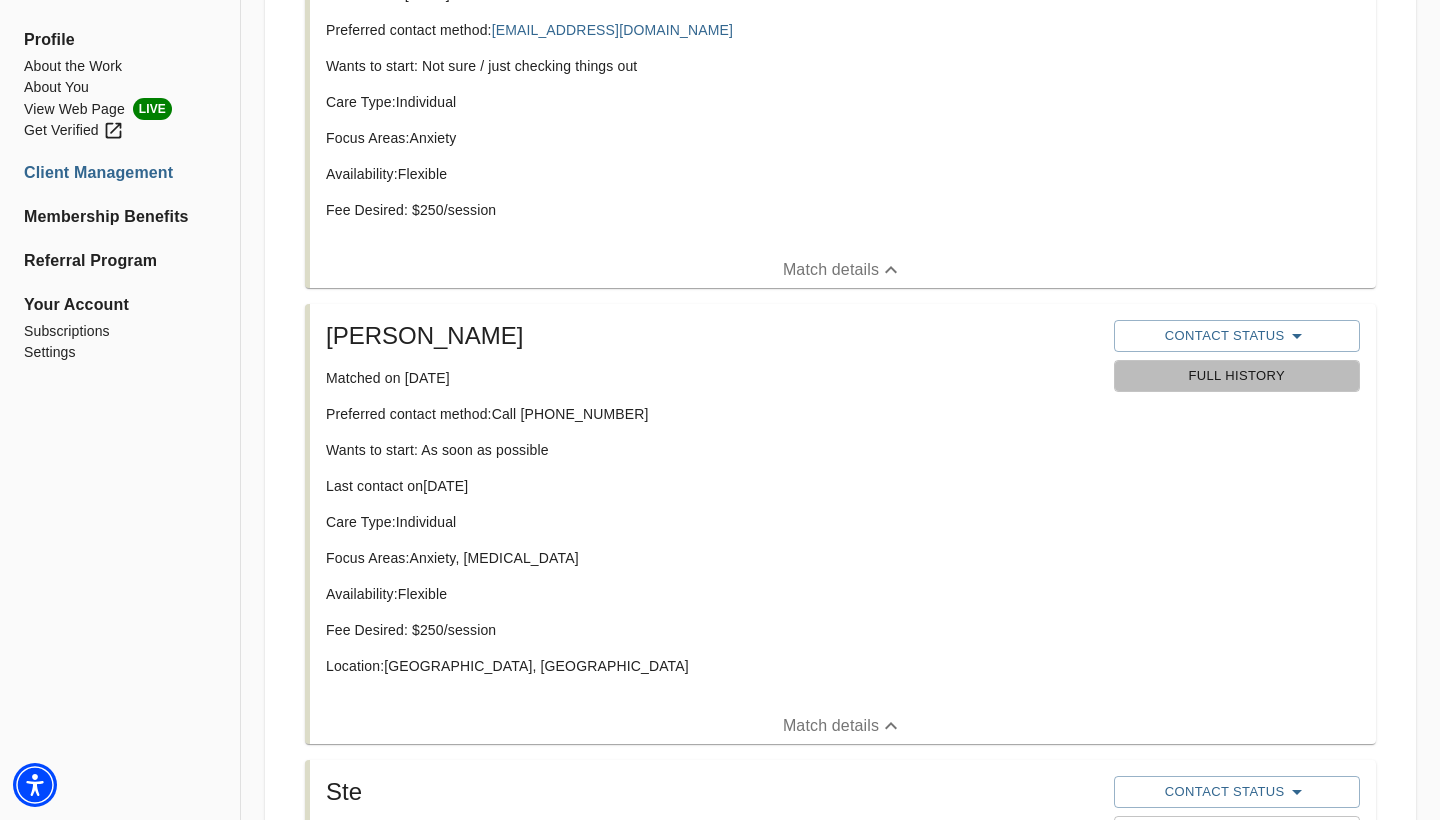 click on "Full History" at bounding box center [1237, 376] 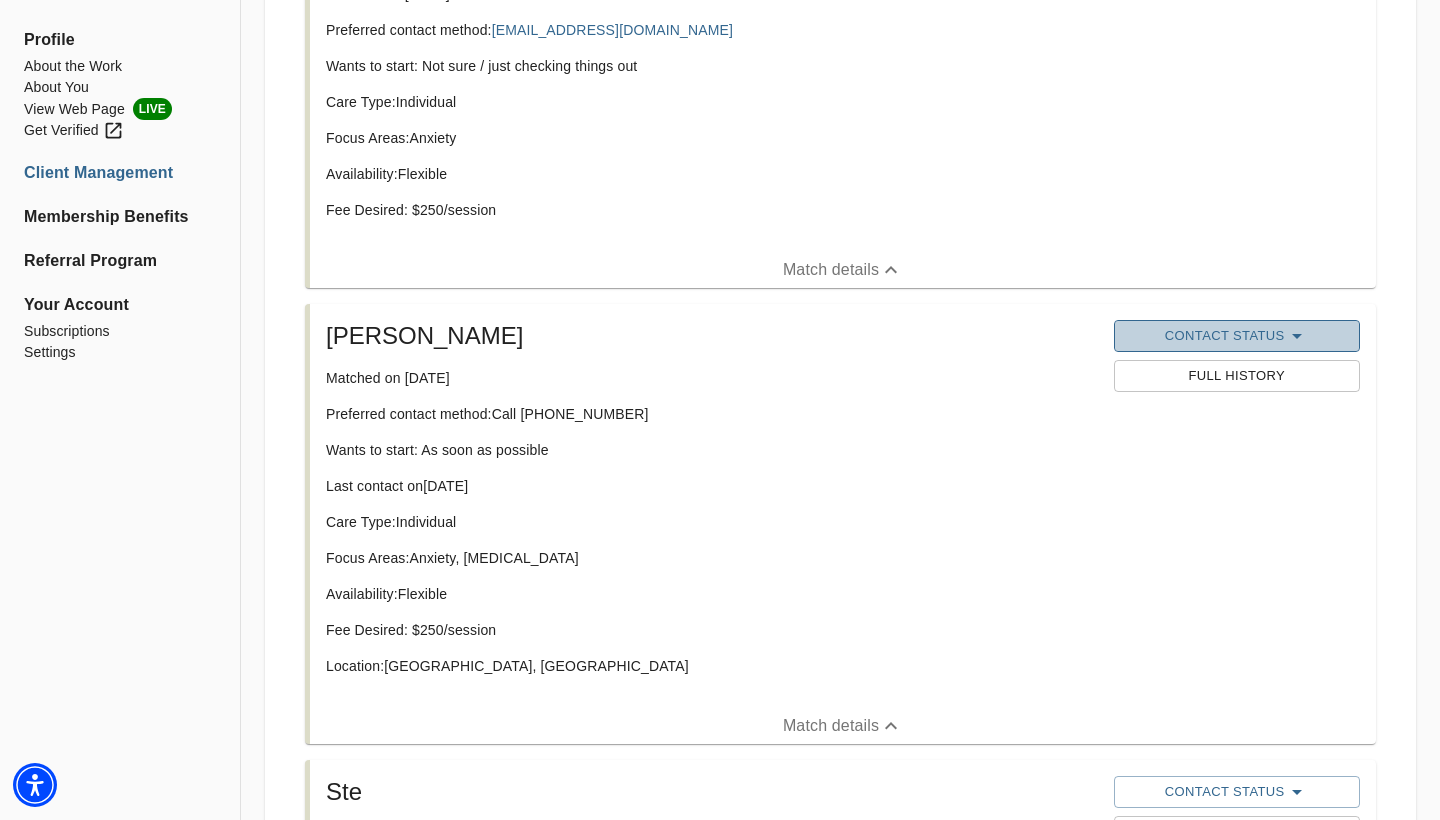click on "Contact Status" at bounding box center [1237, 336] 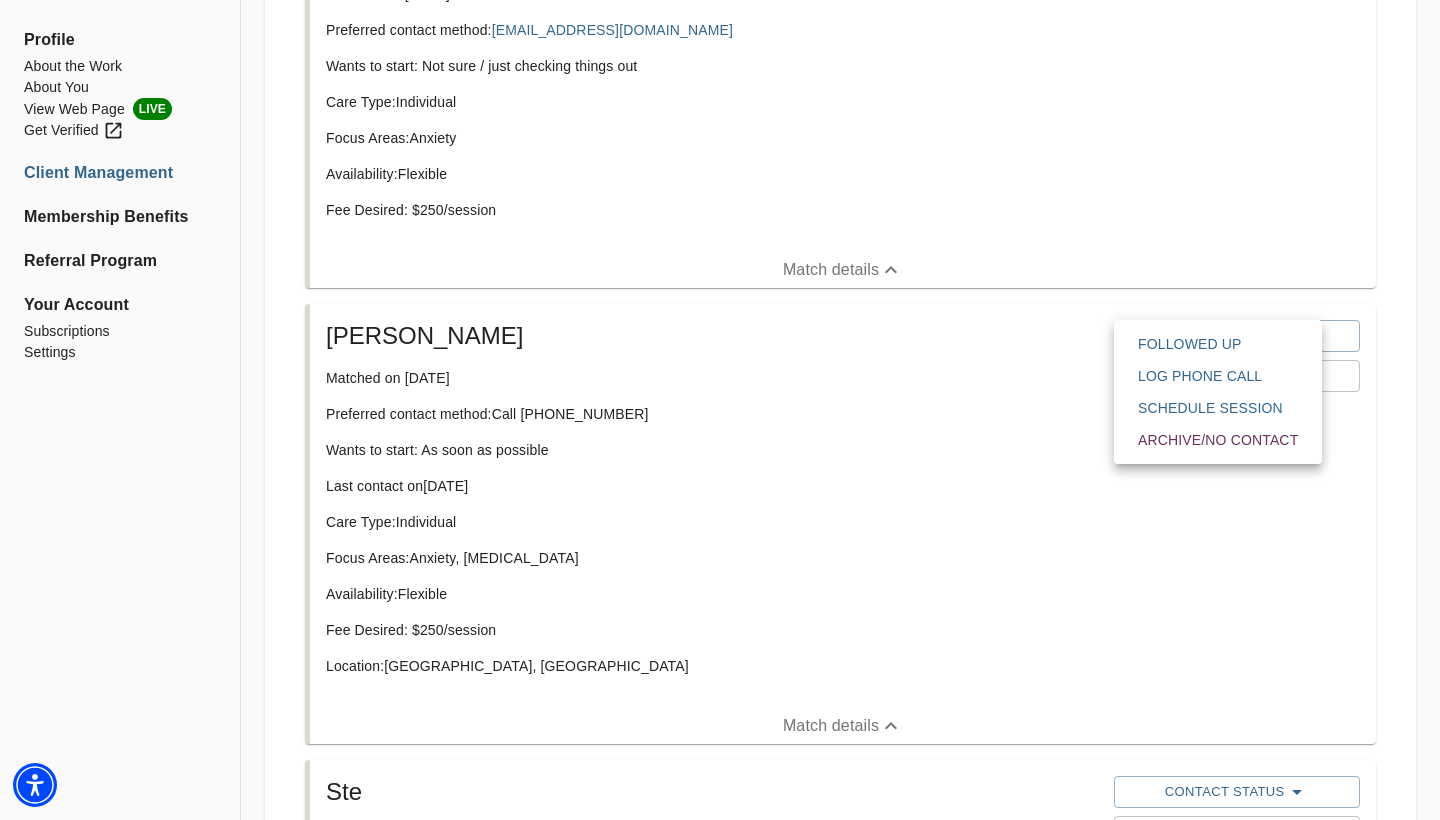 click at bounding box center (720, 0) 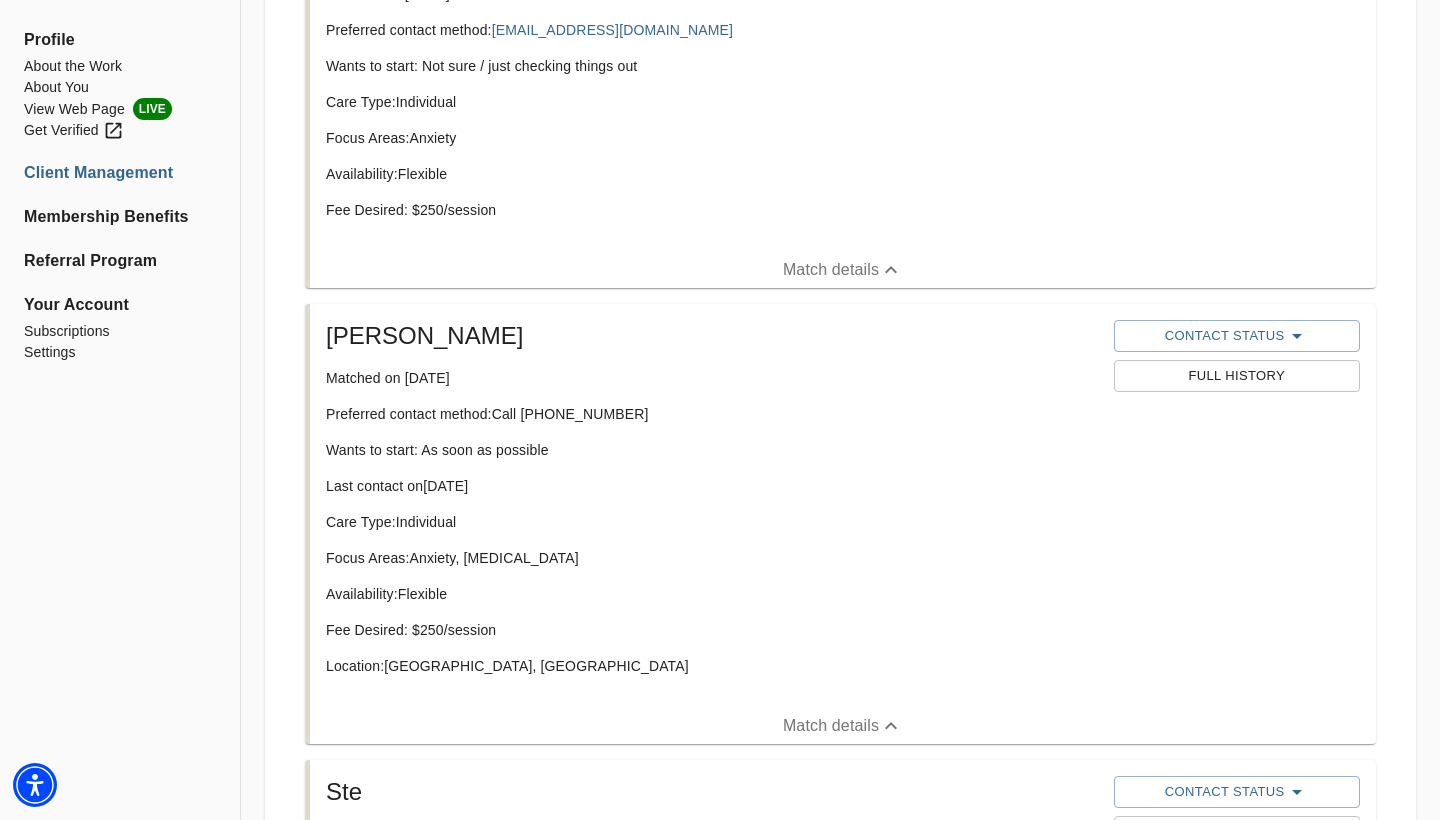 click on "Full History" at bounding box center [1237, 376] 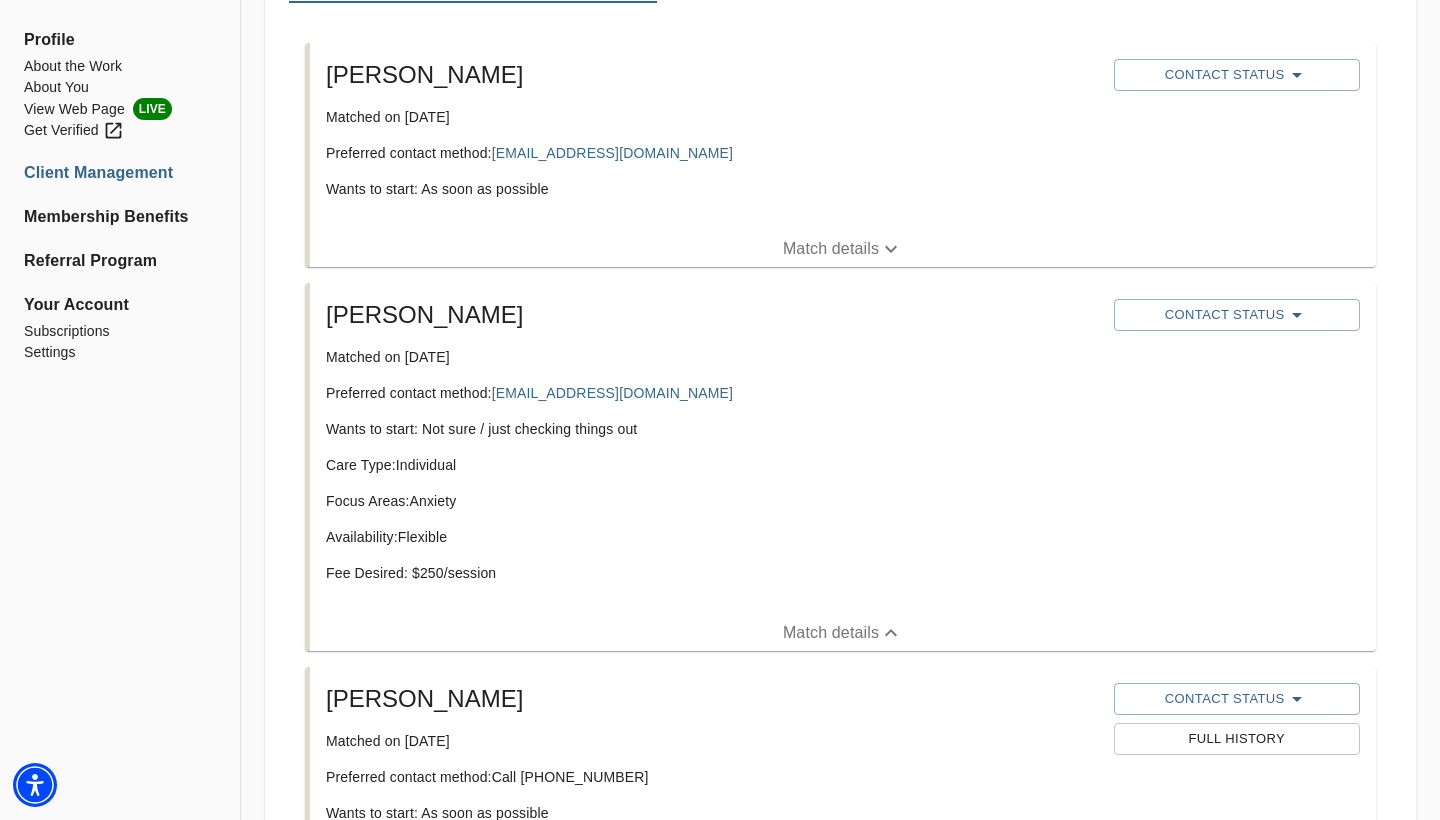 scroll, scrollTop: 371, scrollLeft: 0, axis: vertical 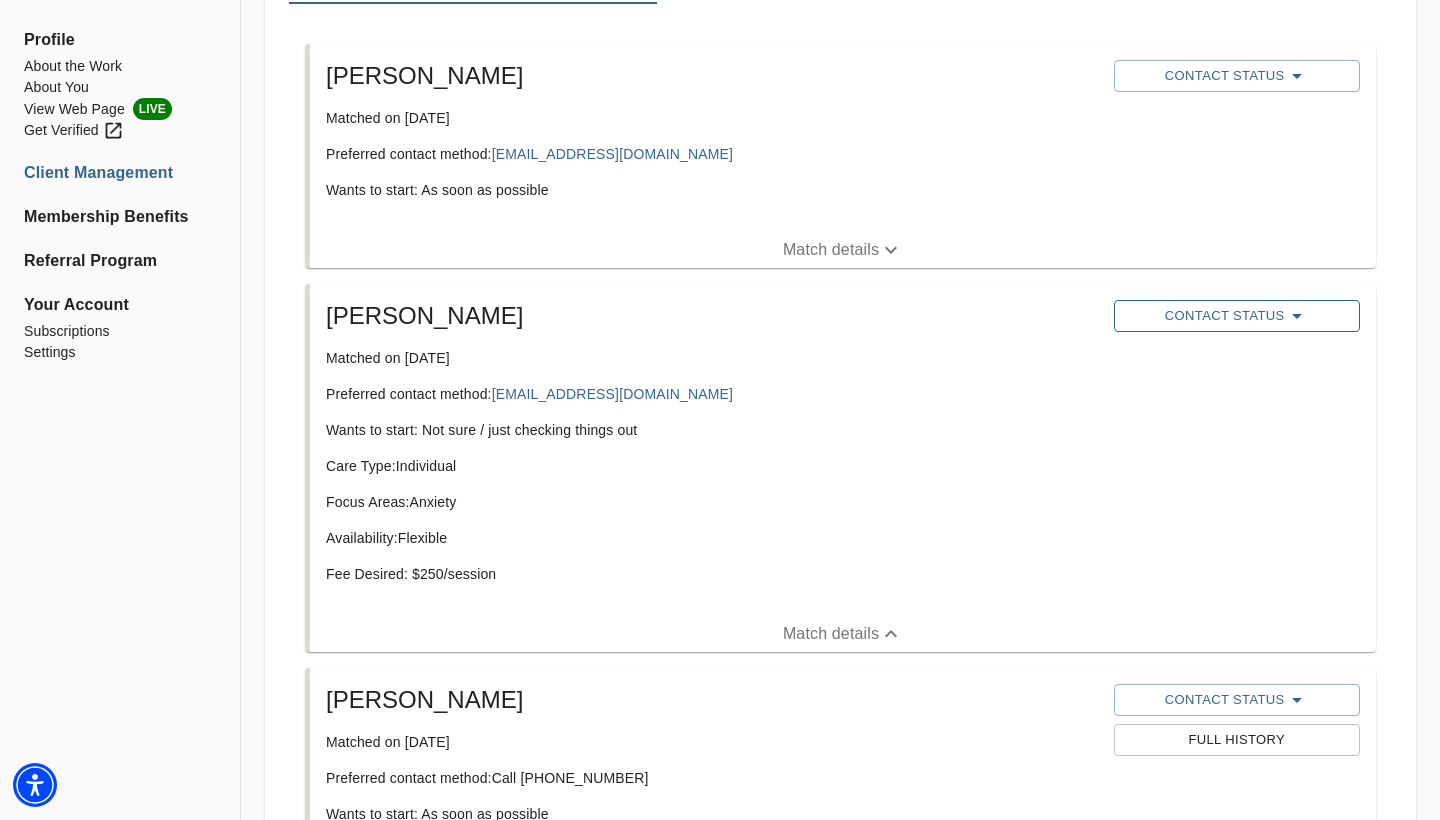 click 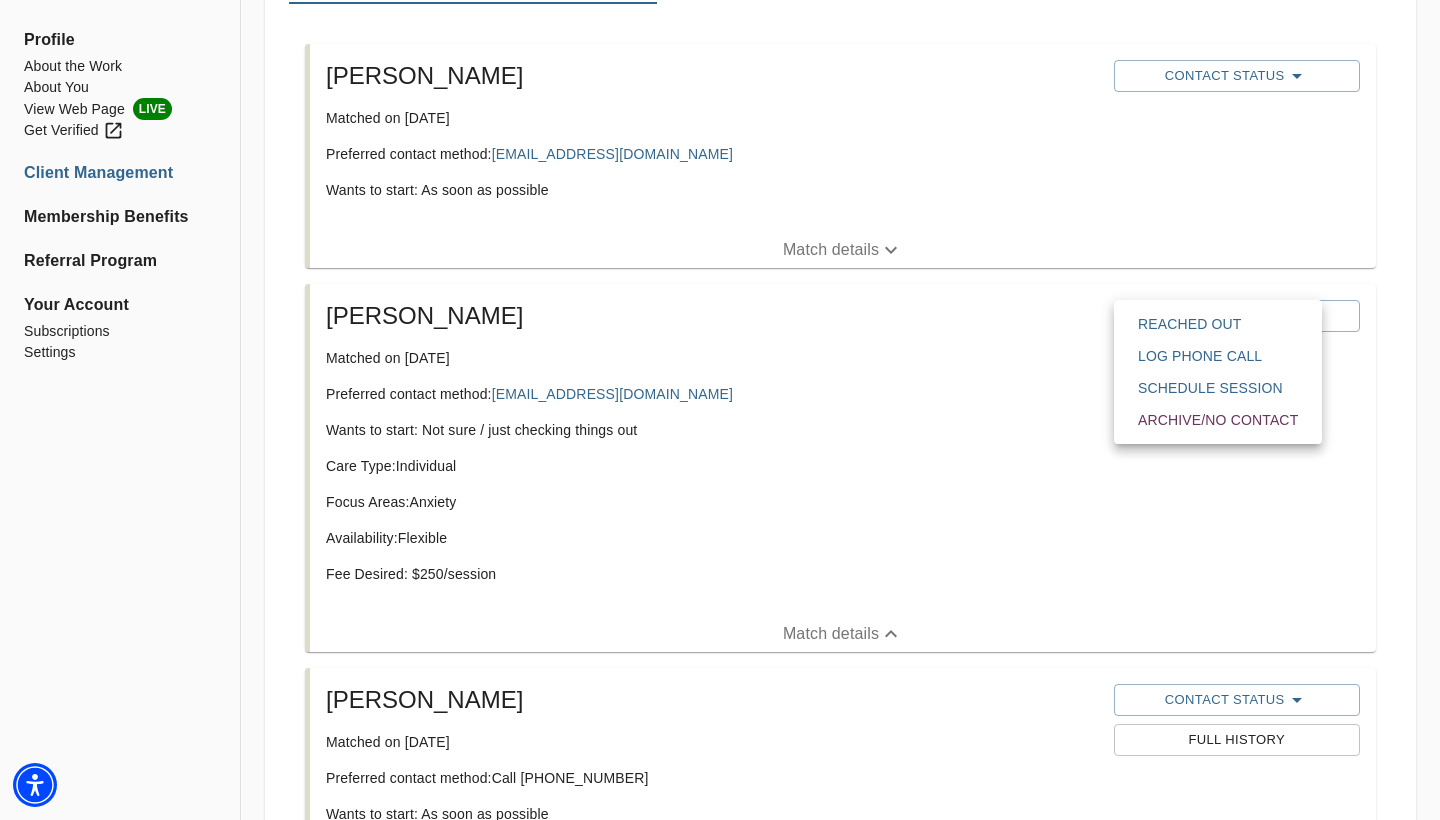 click at bounding box center (720, 0) 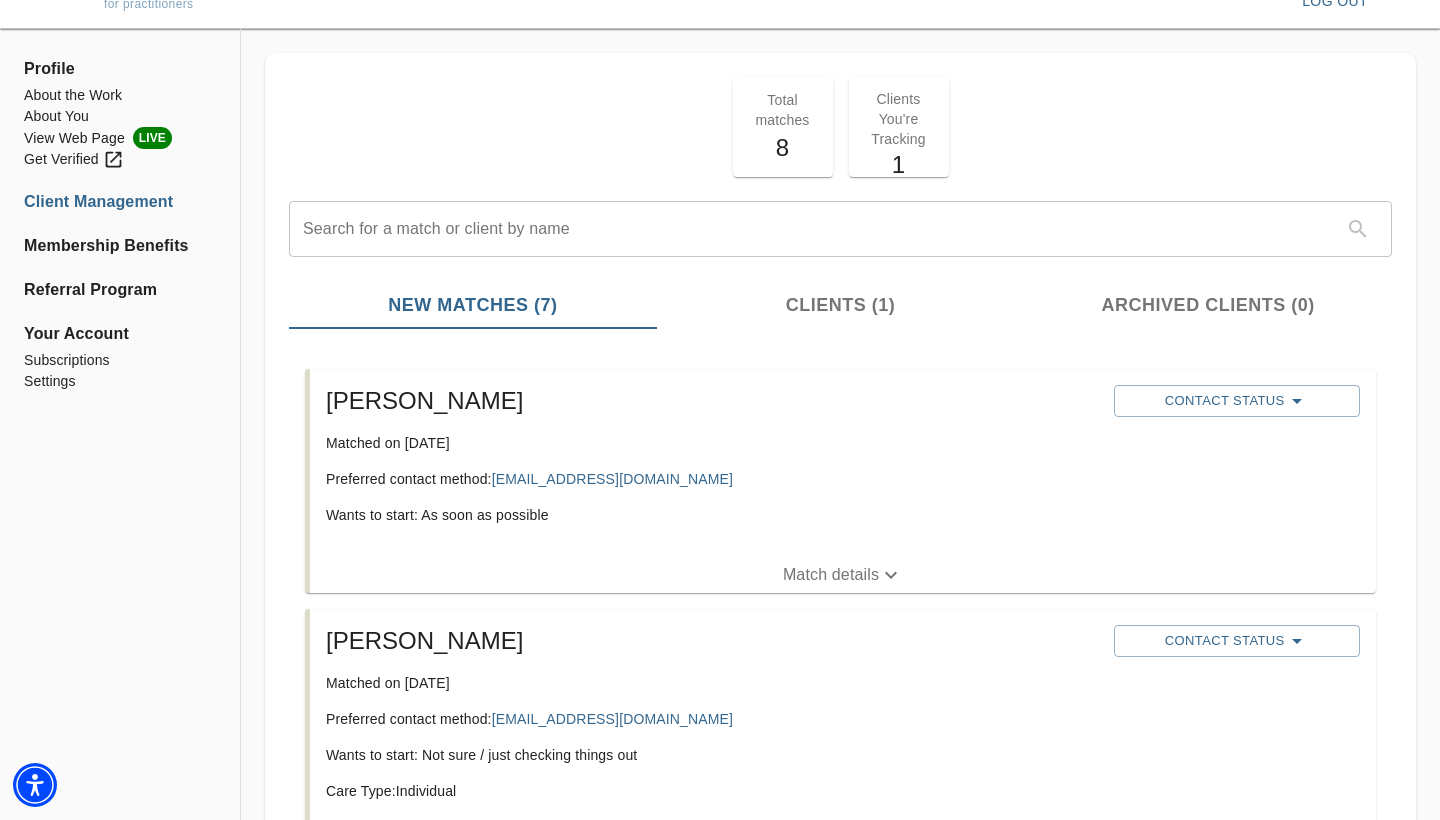 scroll, scrollTop: 45, scrollLeft: 0, axis: vertical 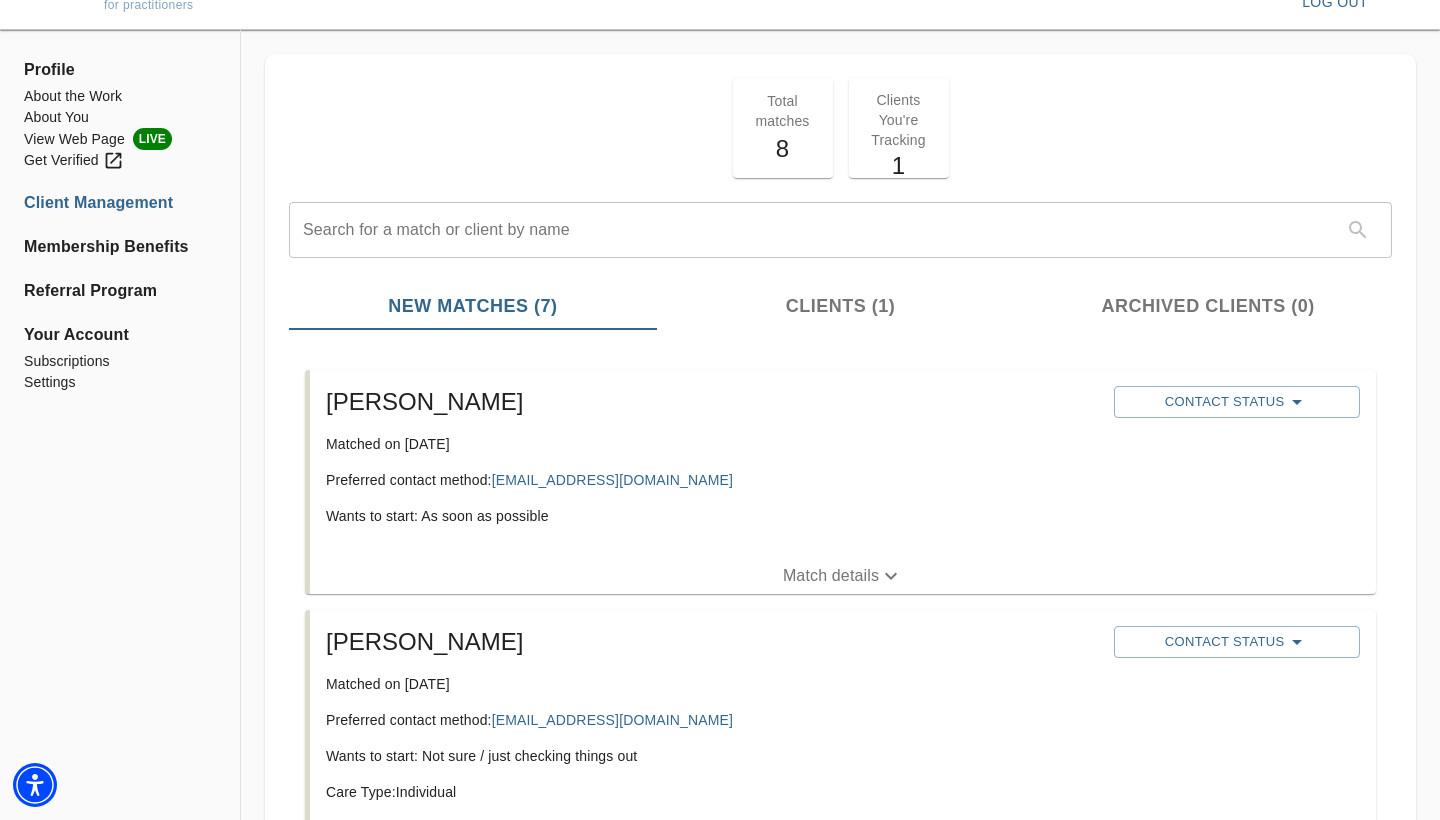 click 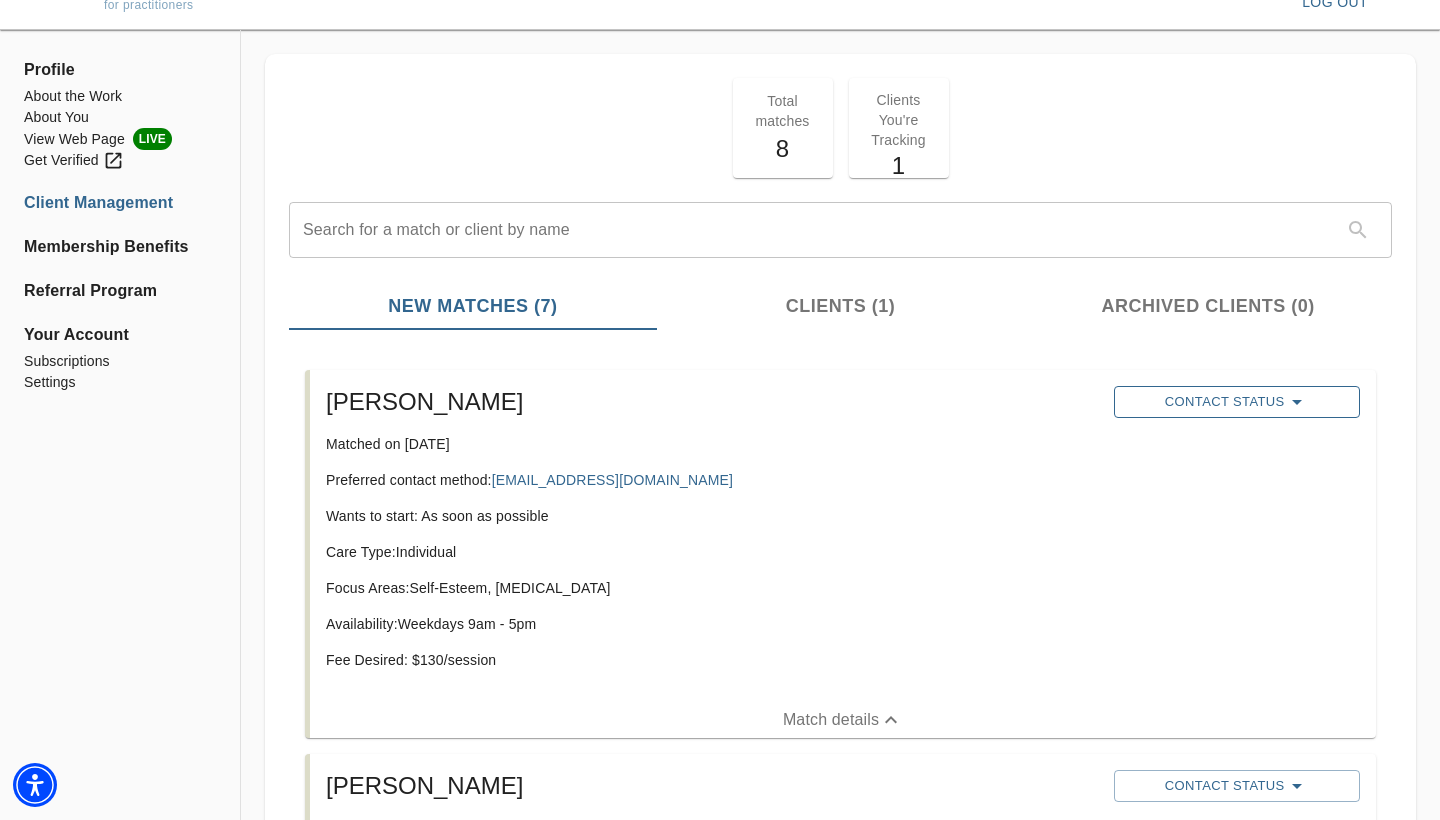 click on "Contact Status" at bounding box center (1237, 402) 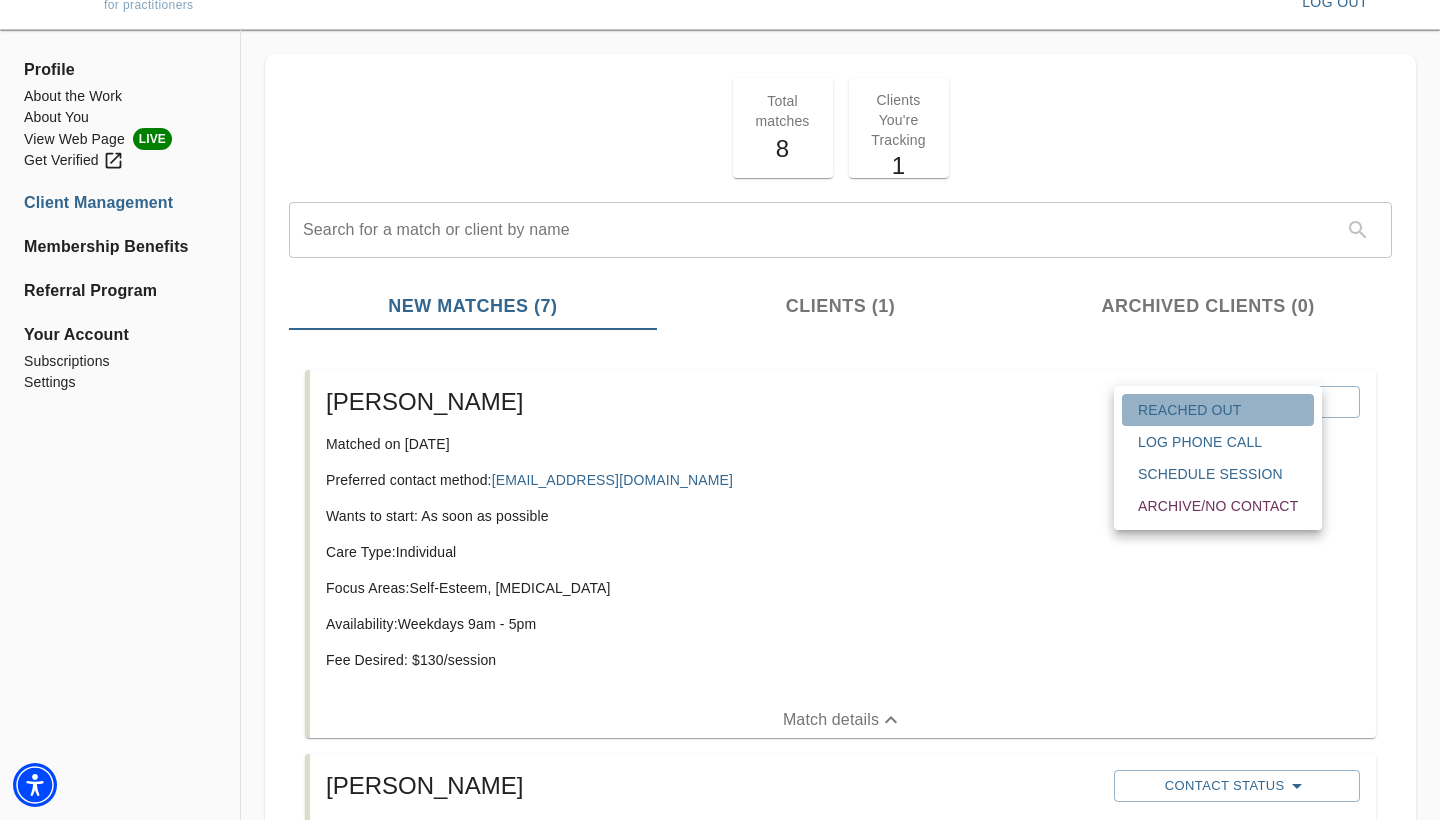 click on "Reached Out" at bounding box center (1218, 410) 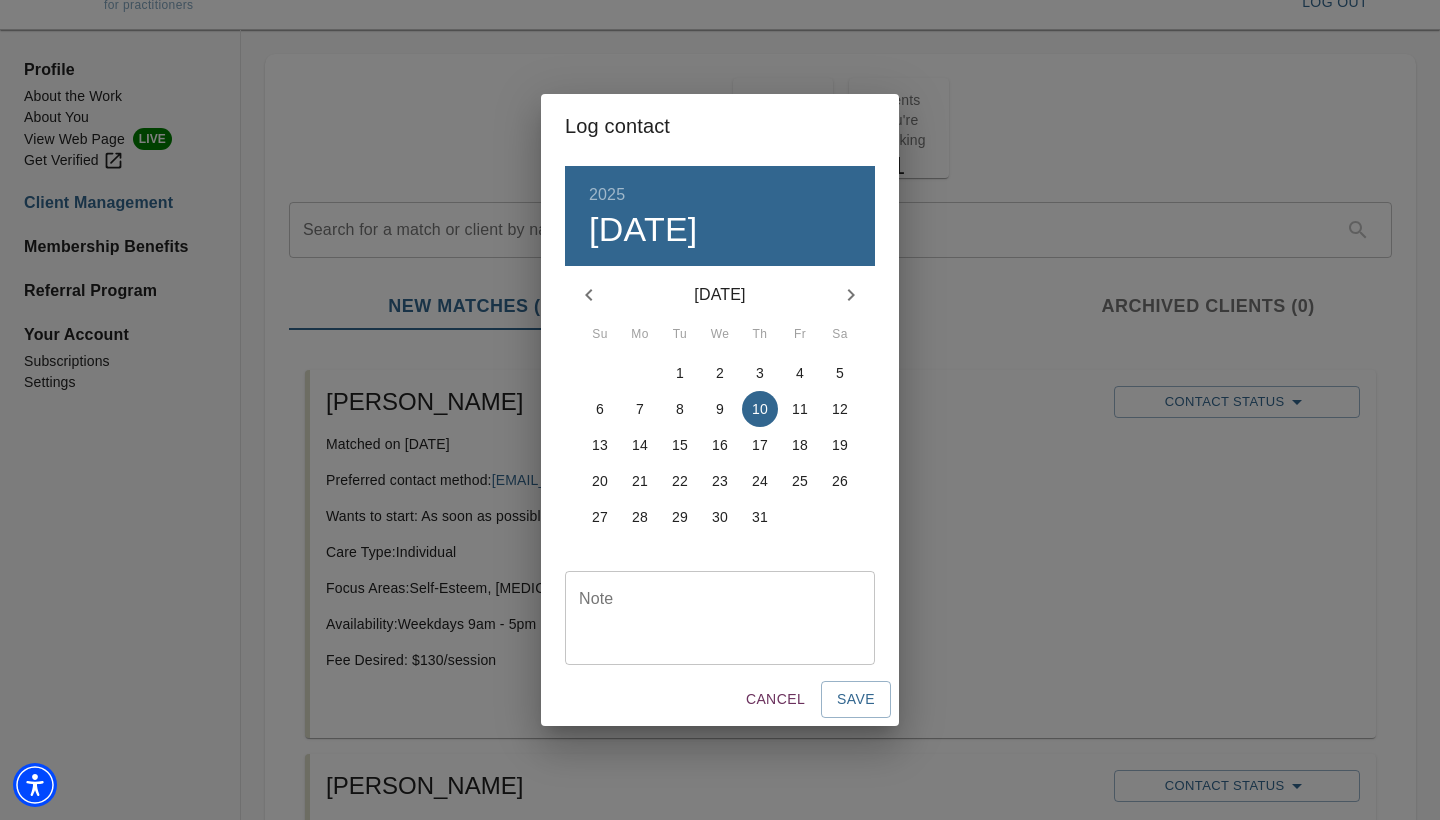 click at bounding box center [720, 618] 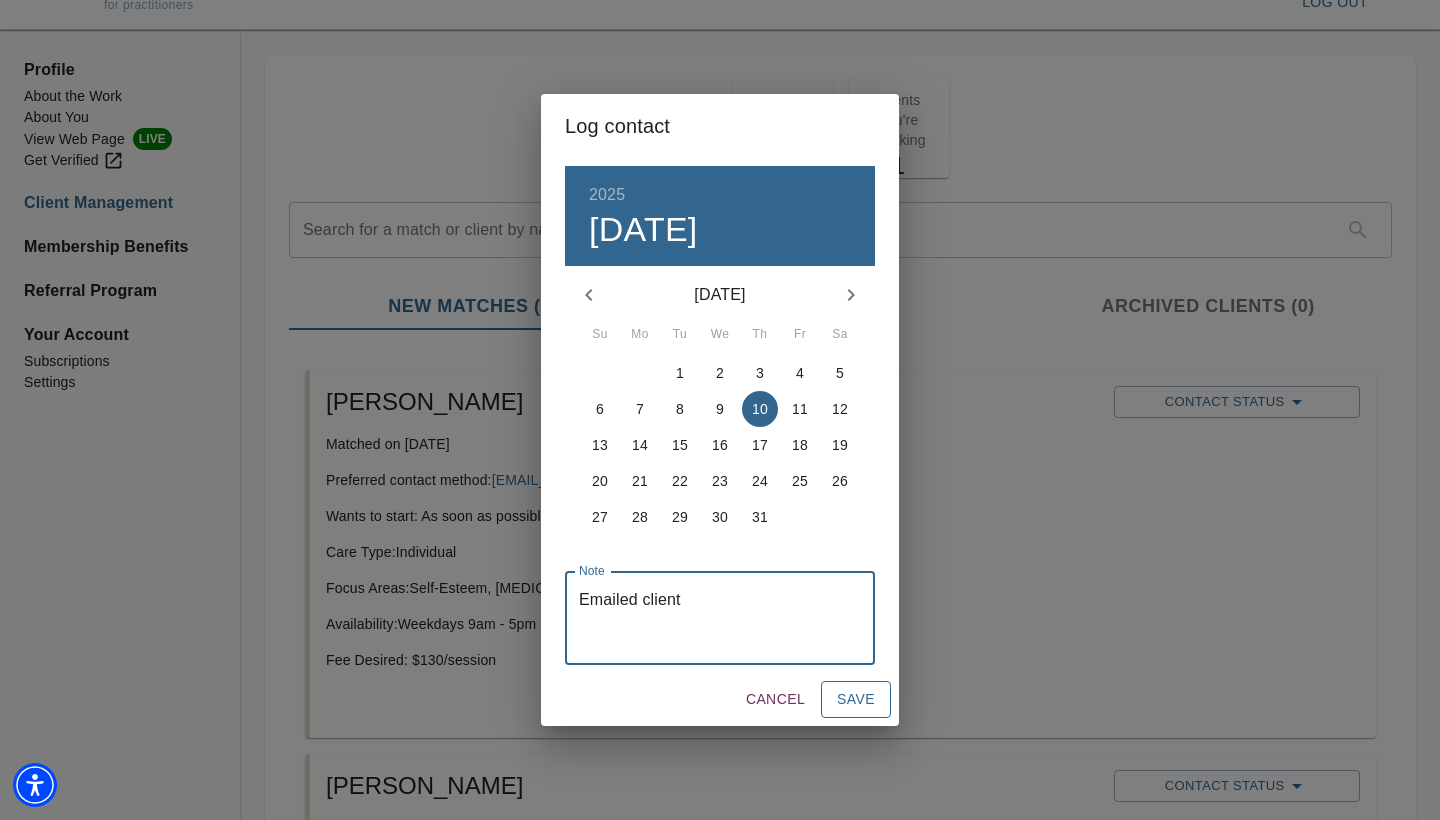 type on "Emailed client" 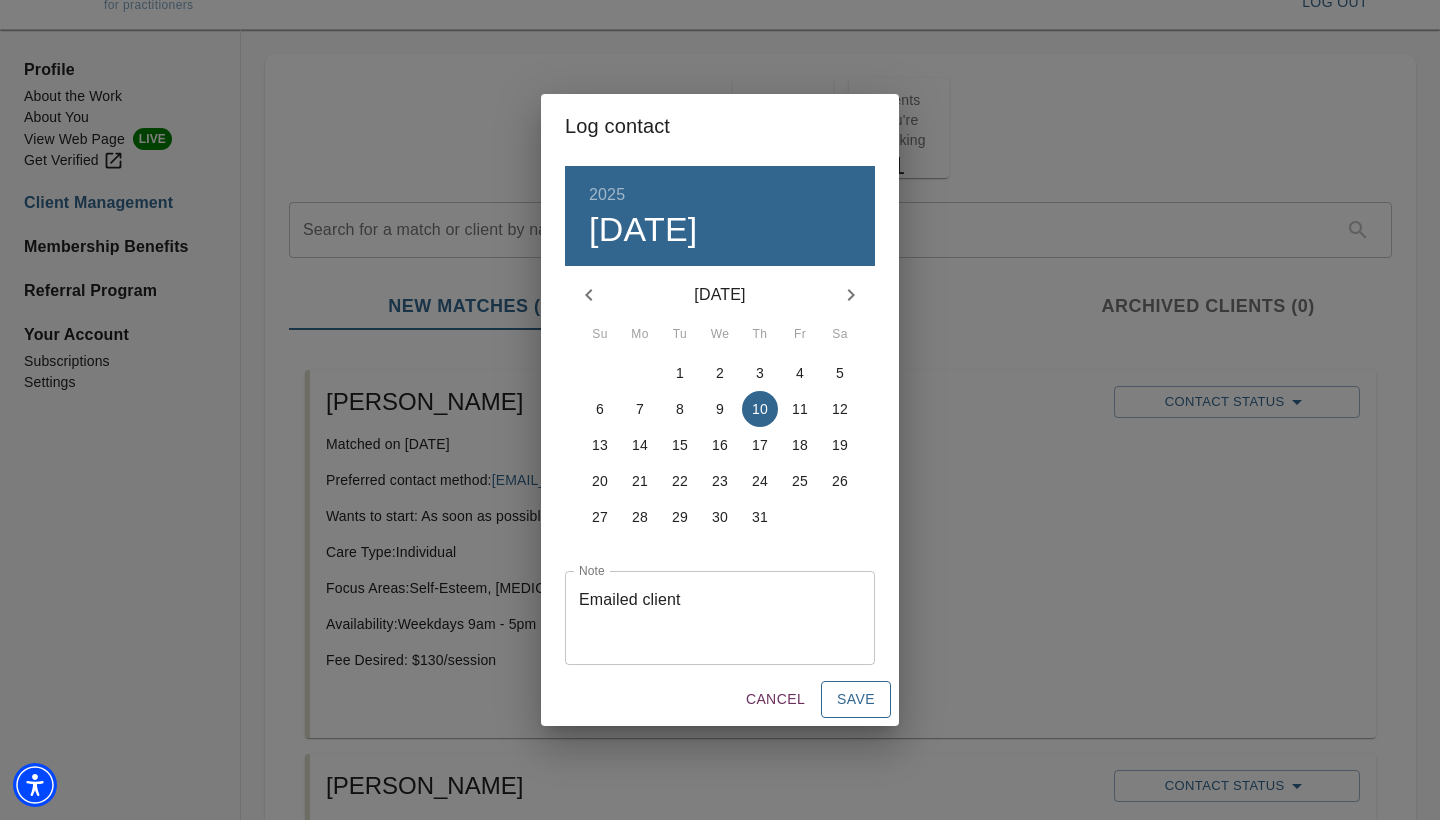 type 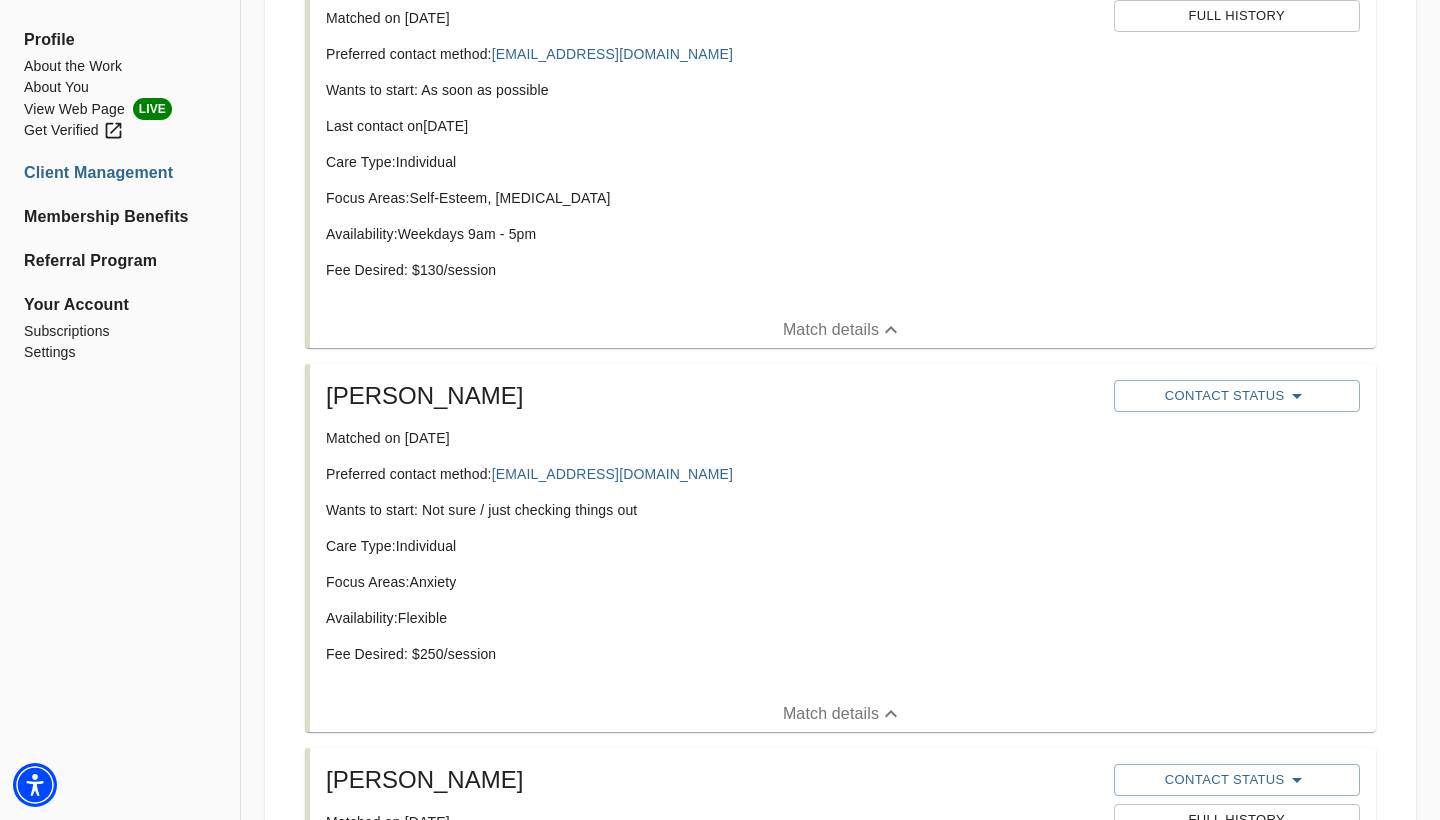 scroll, scrollTop: 483, scrollLeft: 0, axis: vertical 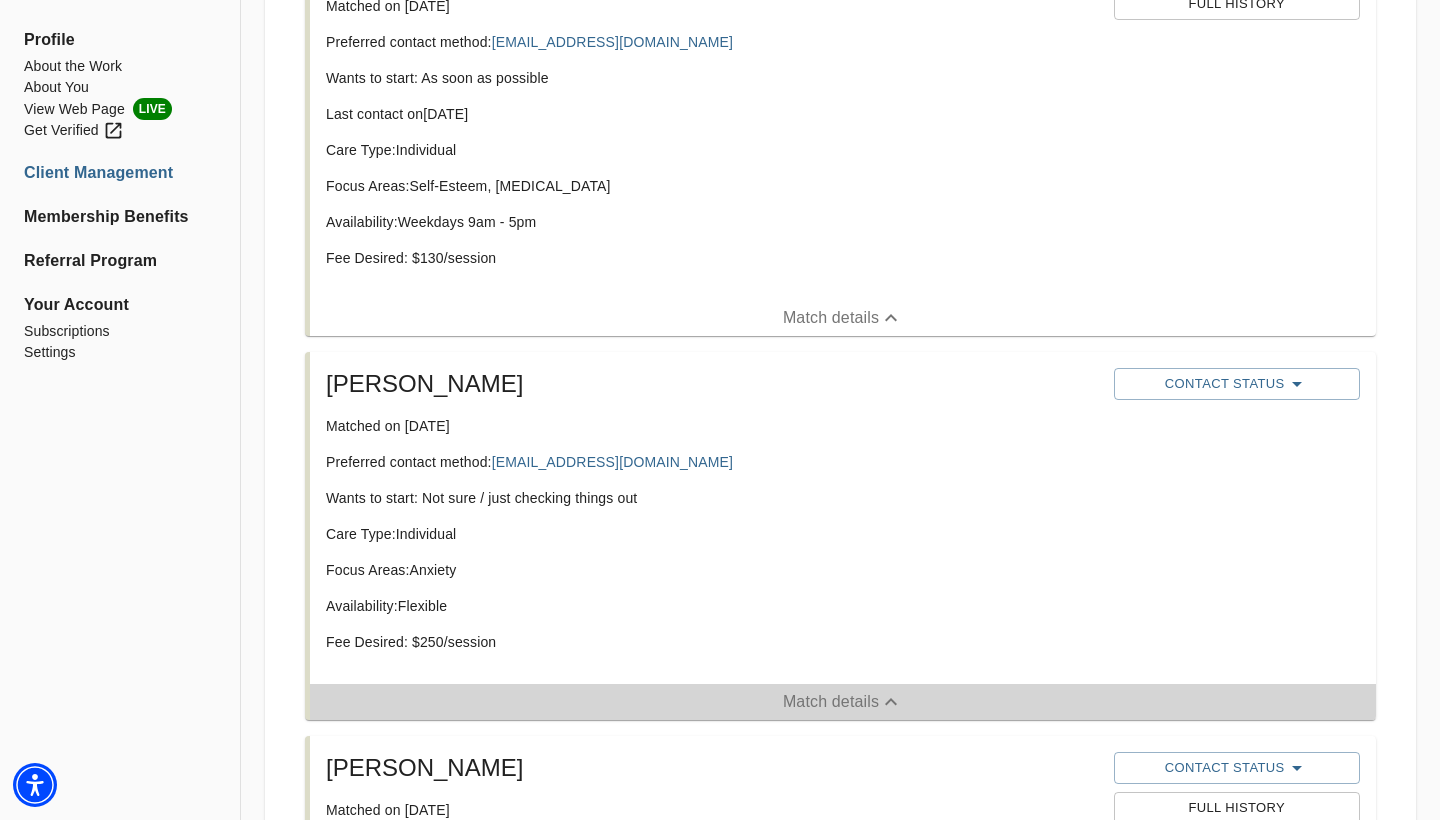 click on "Match details" at bounding box center [831, 702] 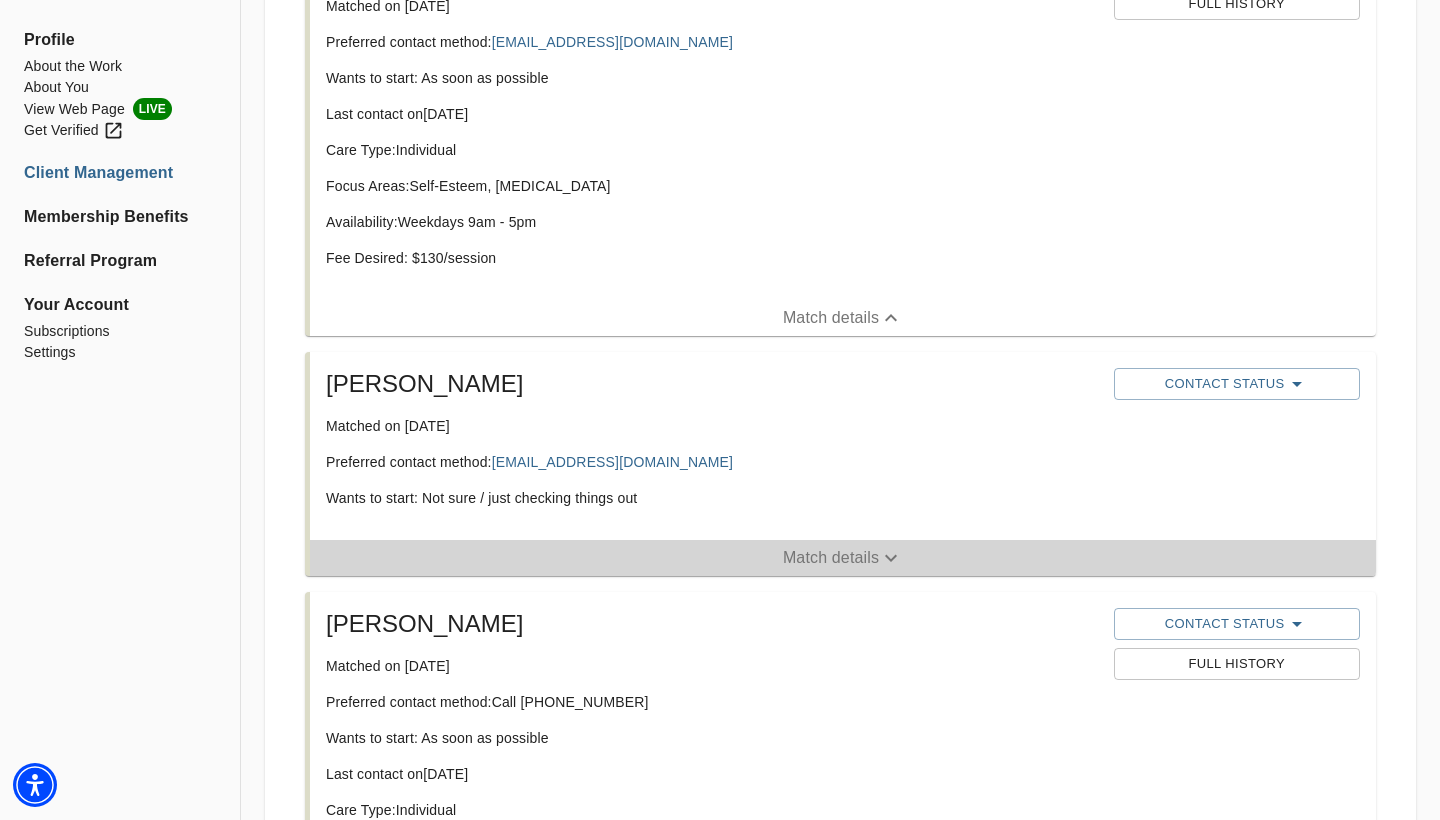 click on "Match details" at bounding box center [831, 558] 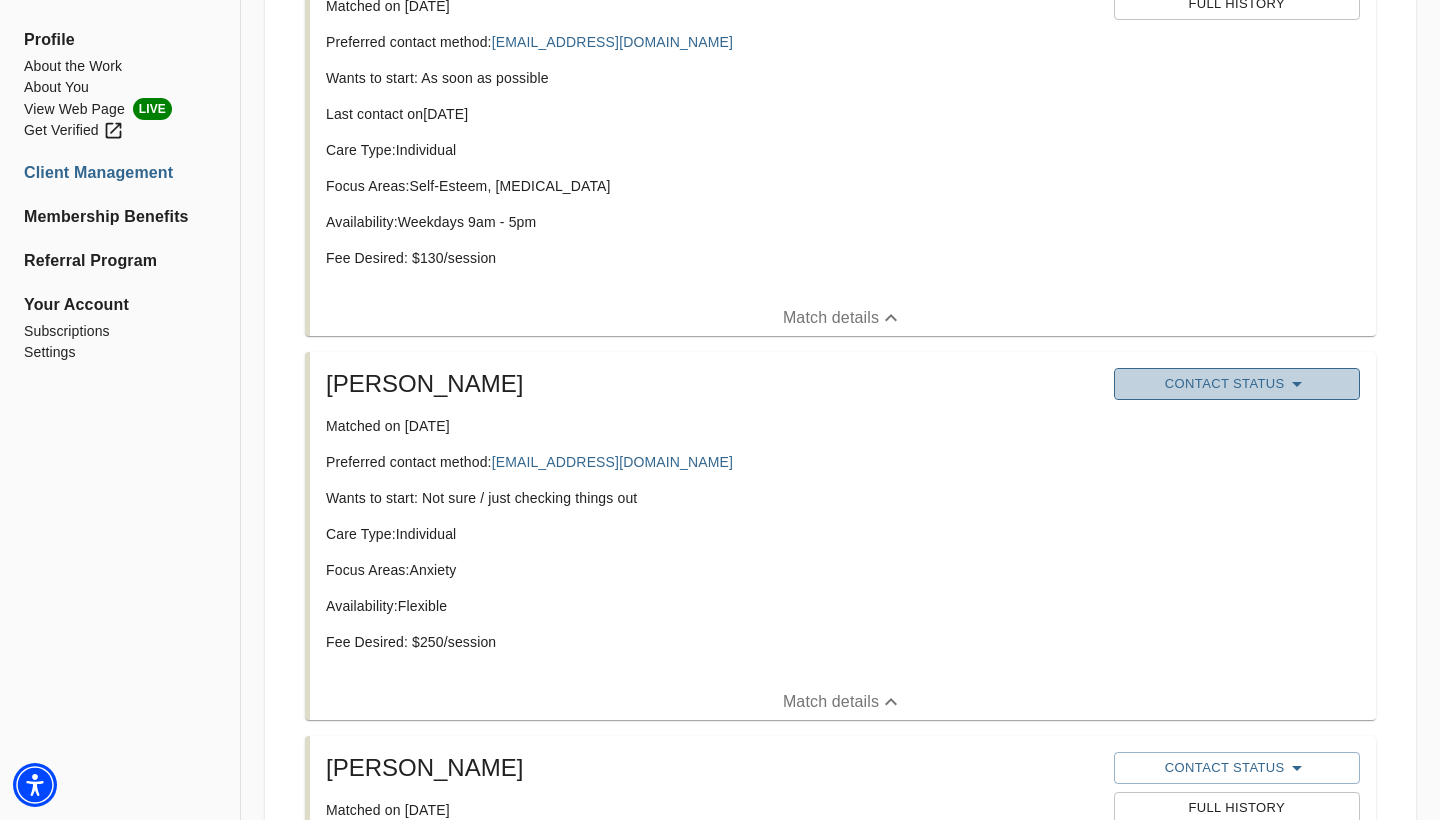 click 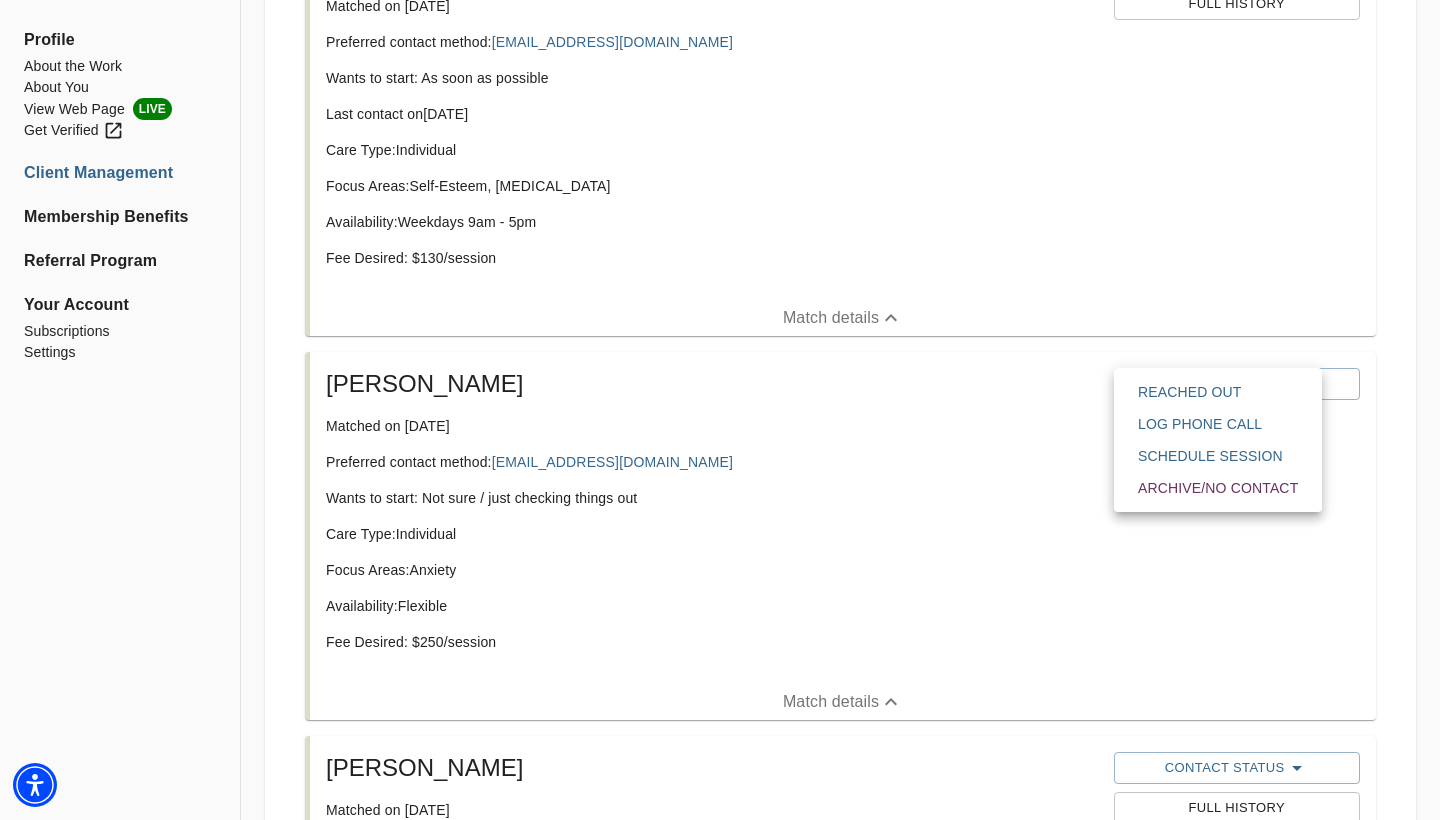 click on "Archive/No contact" at bounding box center (1218, 488) 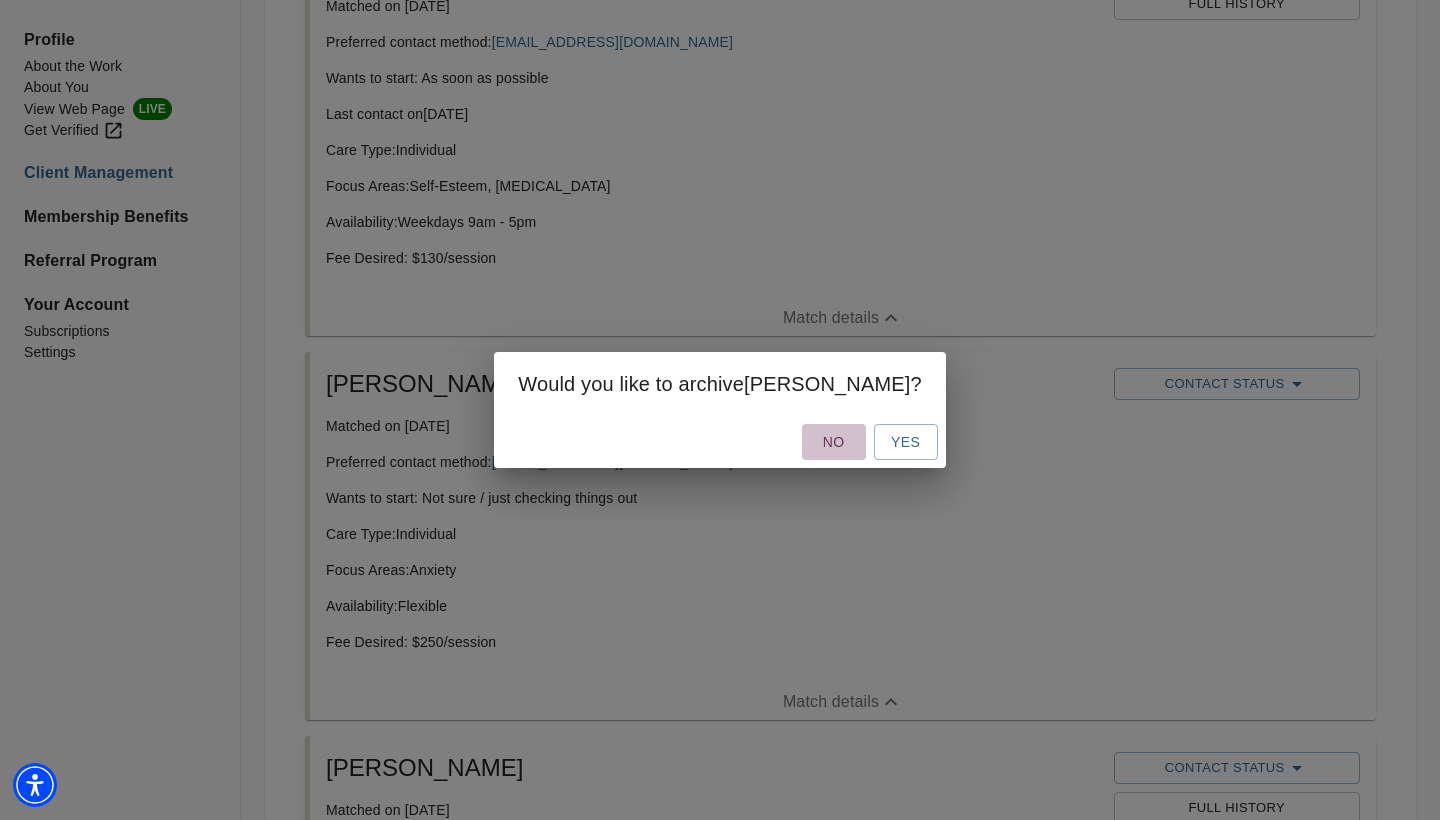 click on "No" at bounding box center [834, 442] 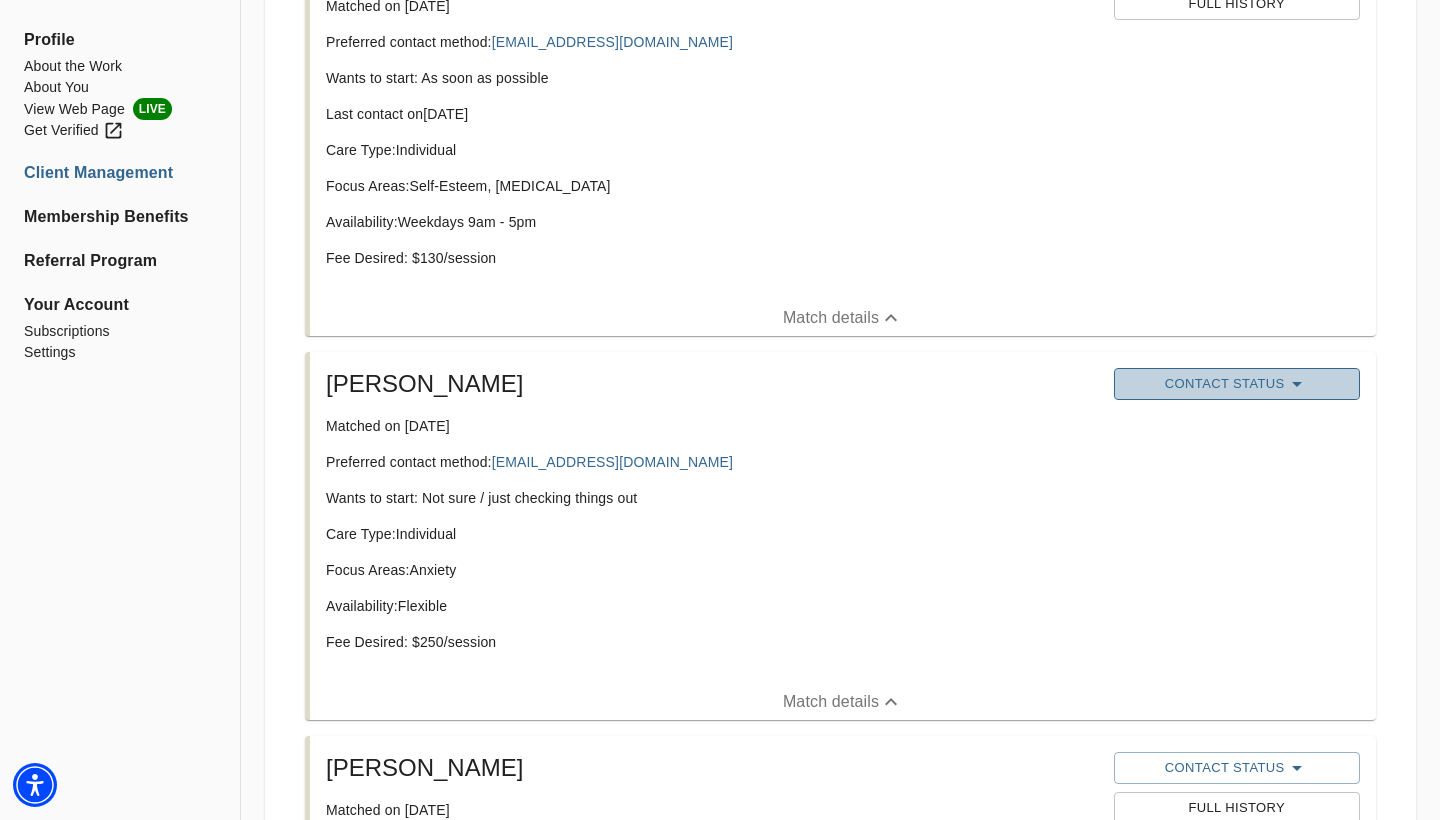 click on "Contact Status" at bounding box center (1237, 384) 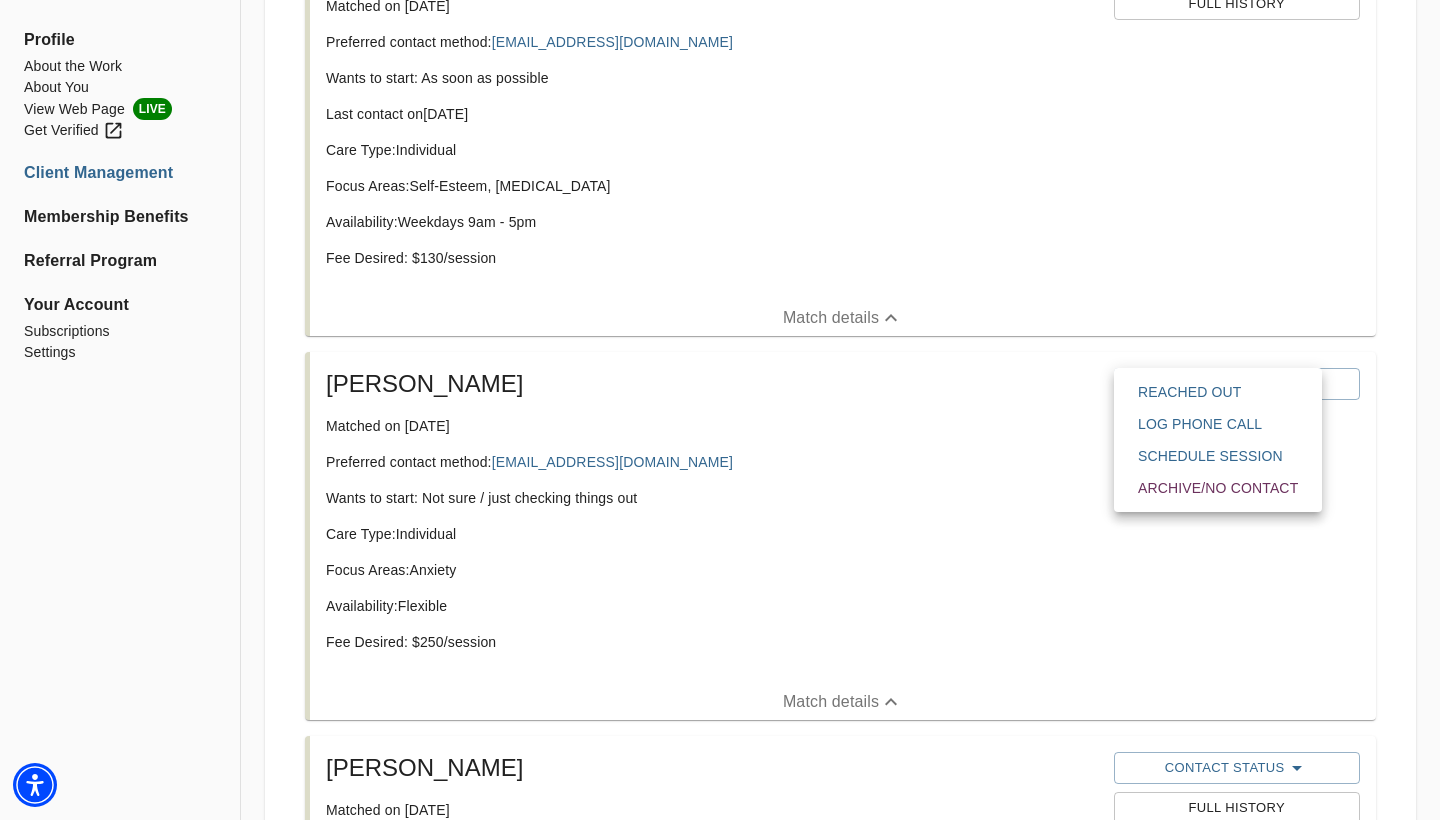 click at bounding box center (720, 0) 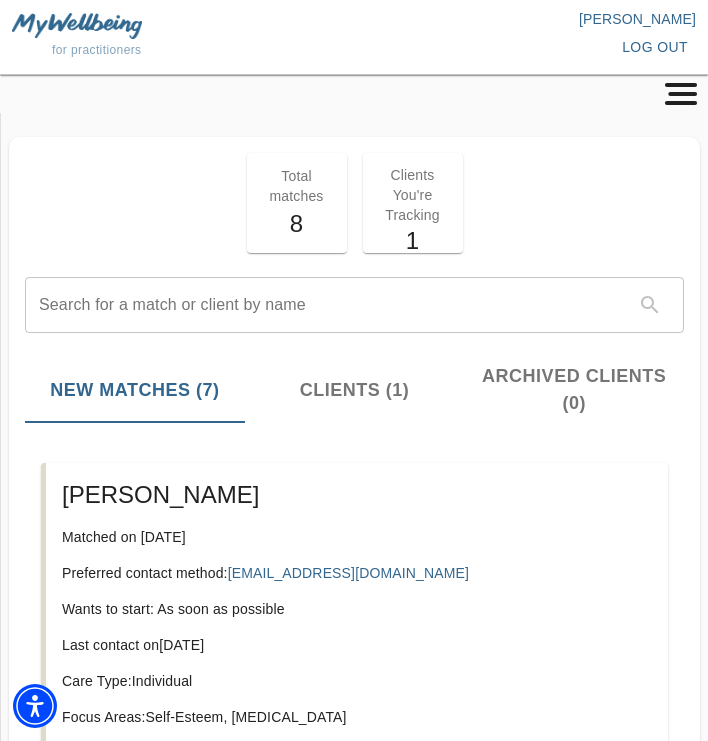 scroll, scrollTop: 0, scrollLeft: 0, axis: both 